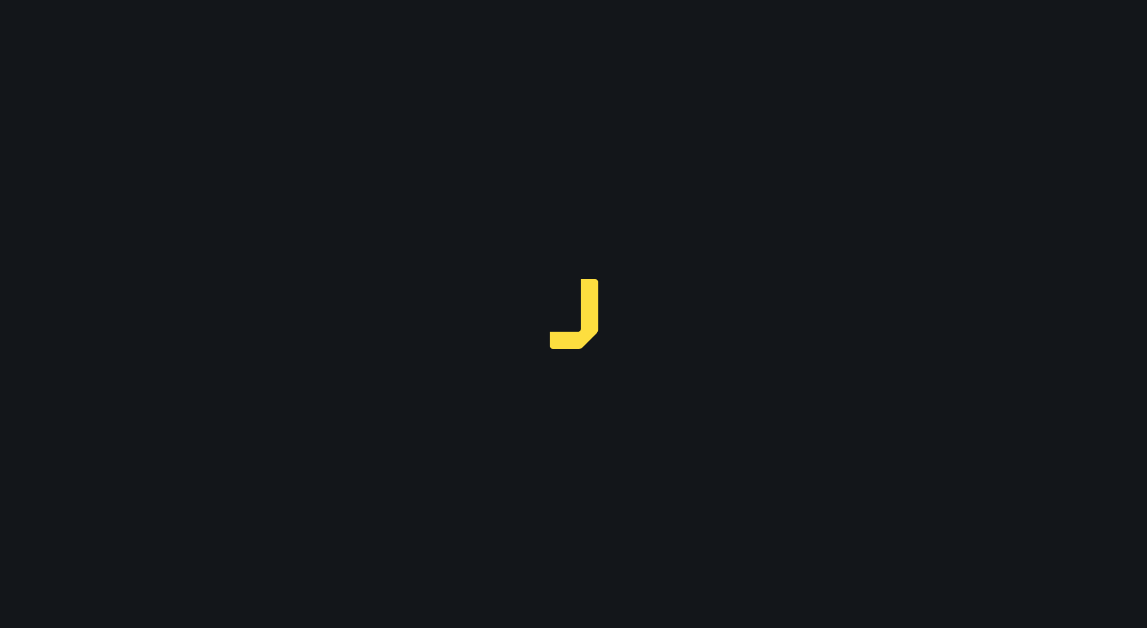scroll, scrollTop: 0, scrollLeft: 0, axis: both 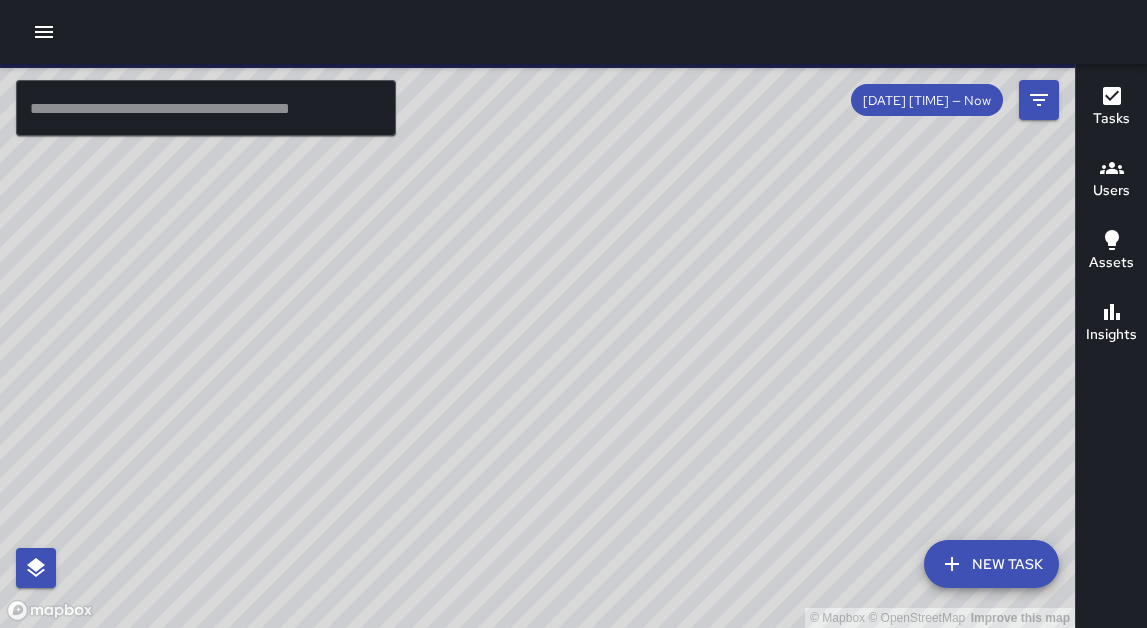 click at bounding box center (206, 108) 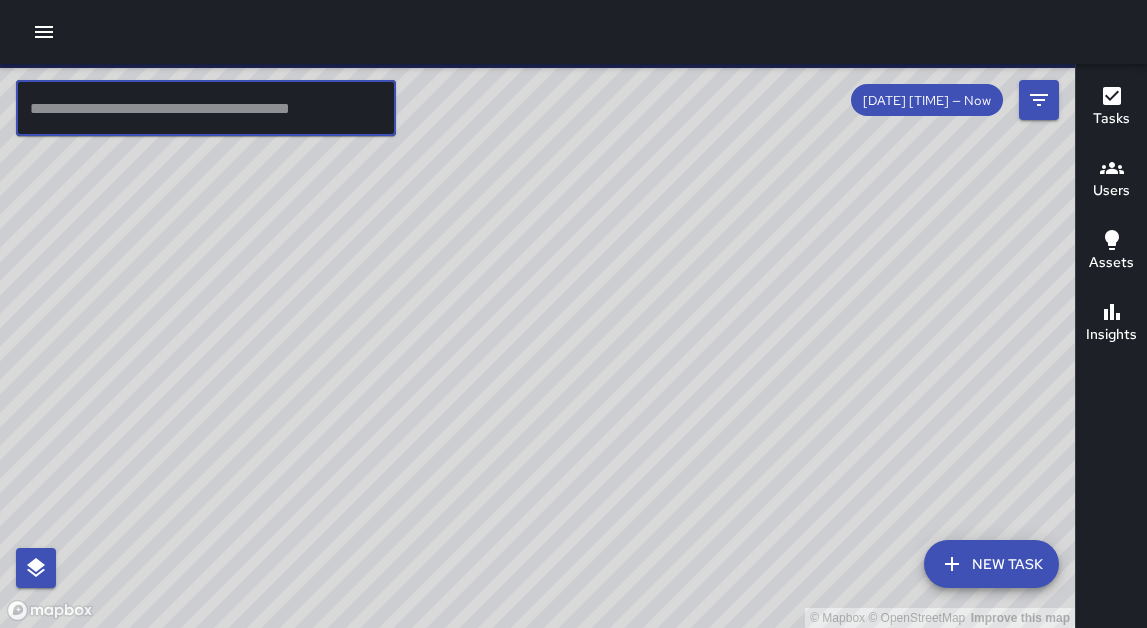 click 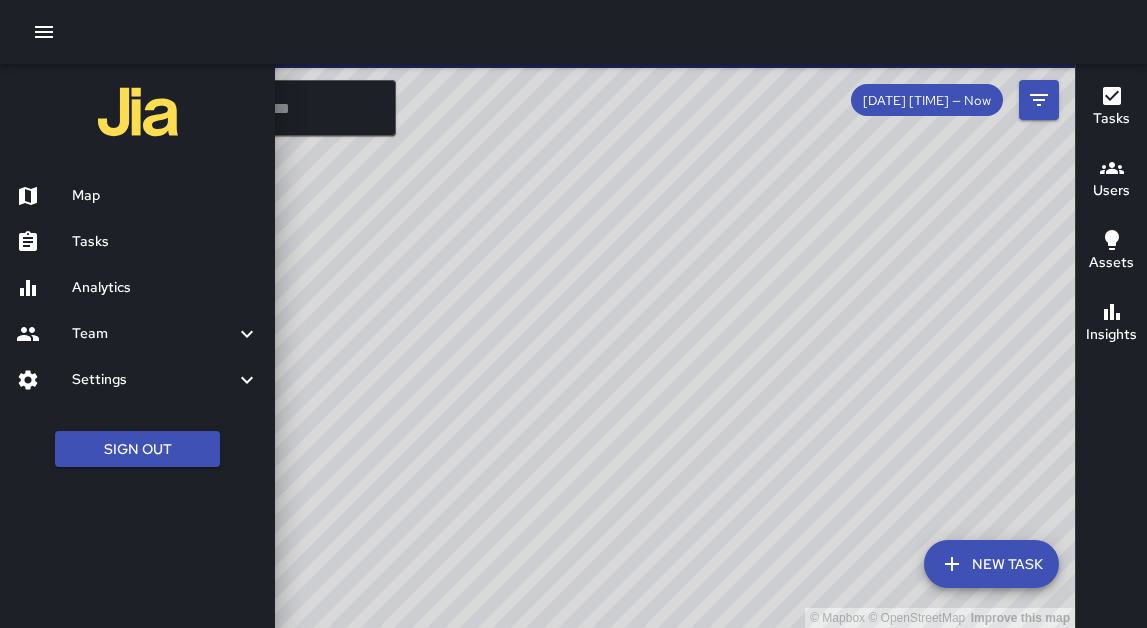 click on "Settings" at bounding box center (137, 380) 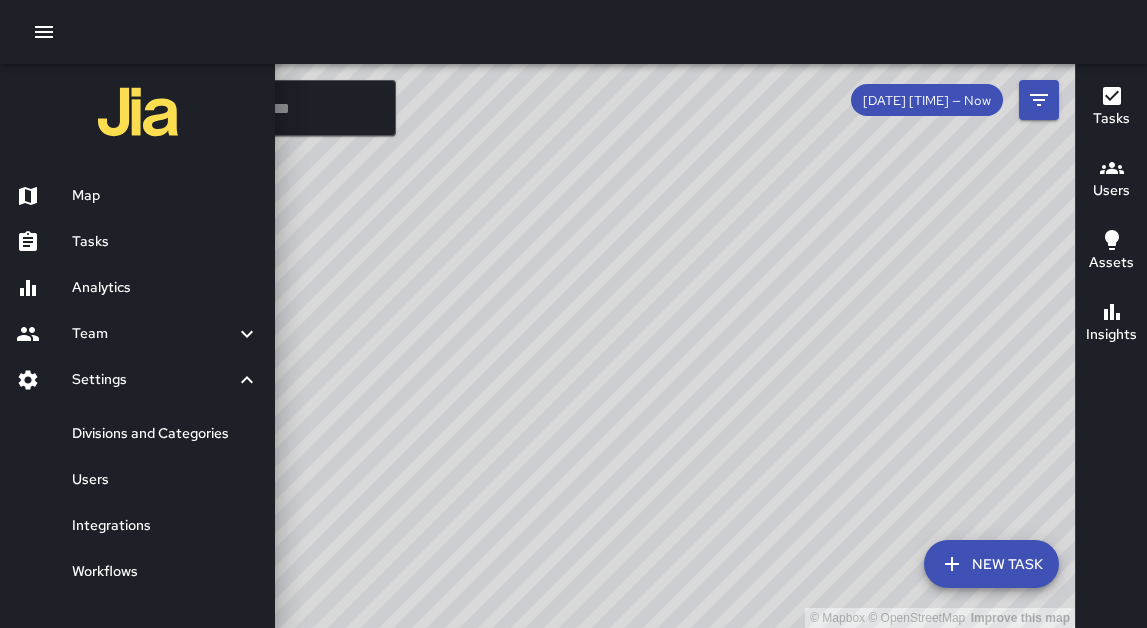 scroll, scrollTop: 59, scrollLeft: 0, axis: vertical 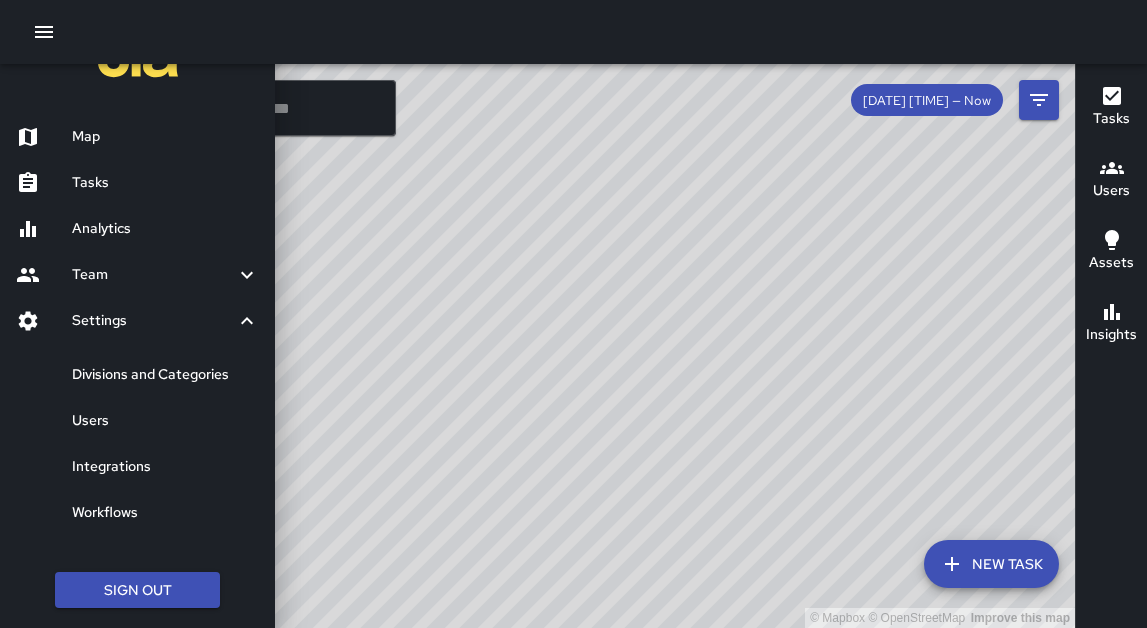 click at bounding box center (573, 314) 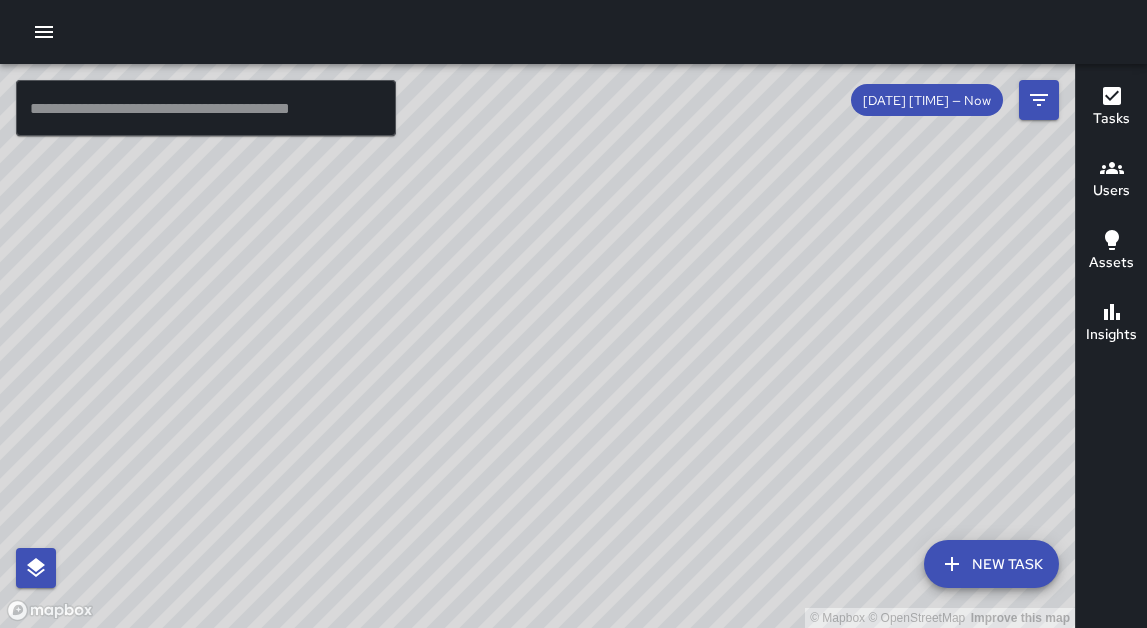 click on "[DATE] [TIME] — Now" at bounding box center [927, 100] 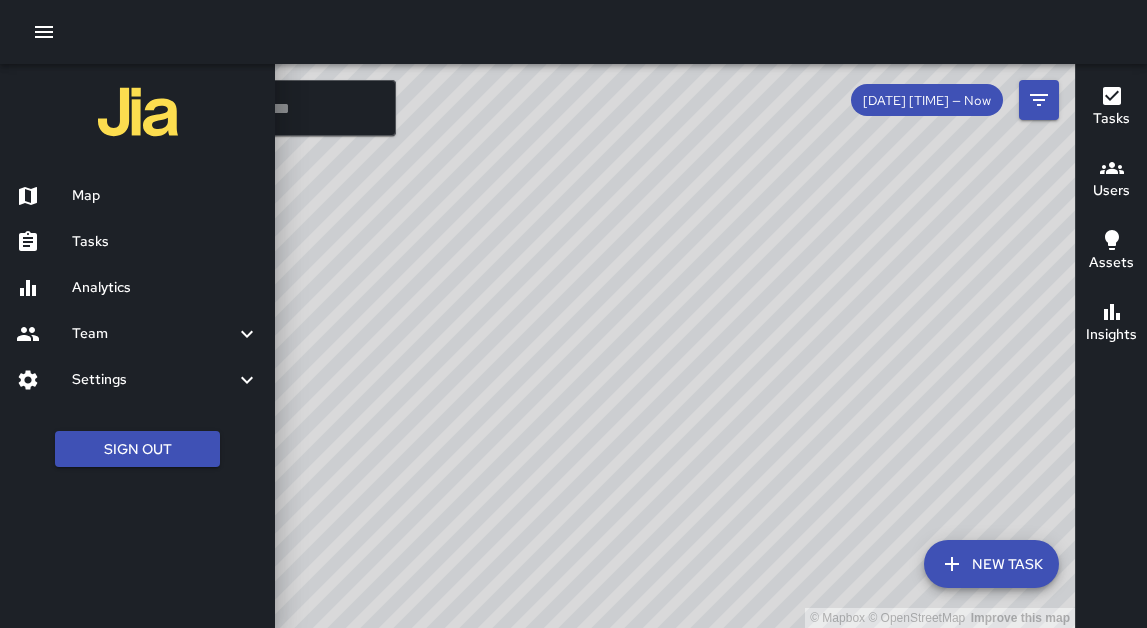 click on "Team" at bounding box center (153, 334) 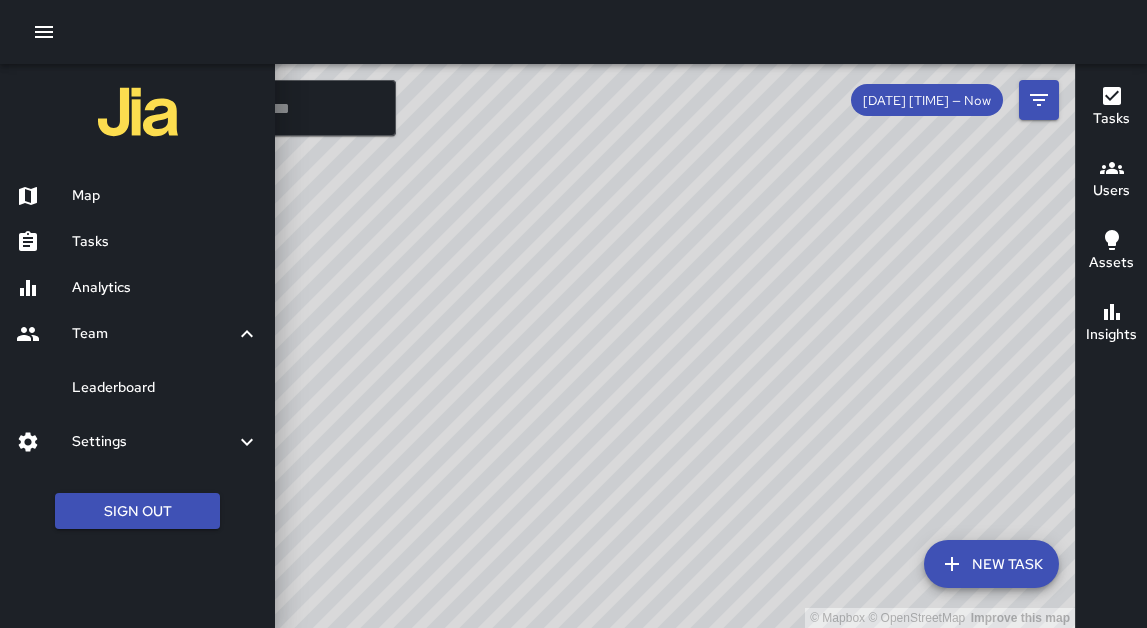 click on "Team" at bounding box center (153, 334) 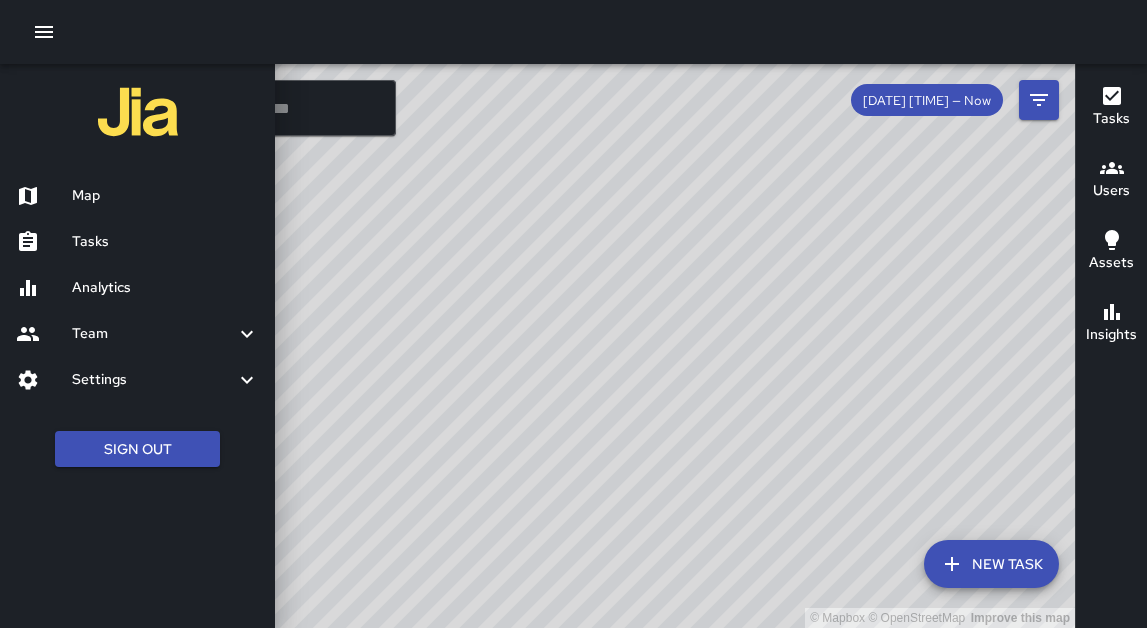 click on "Tasks" at bounding box center [137, 242] 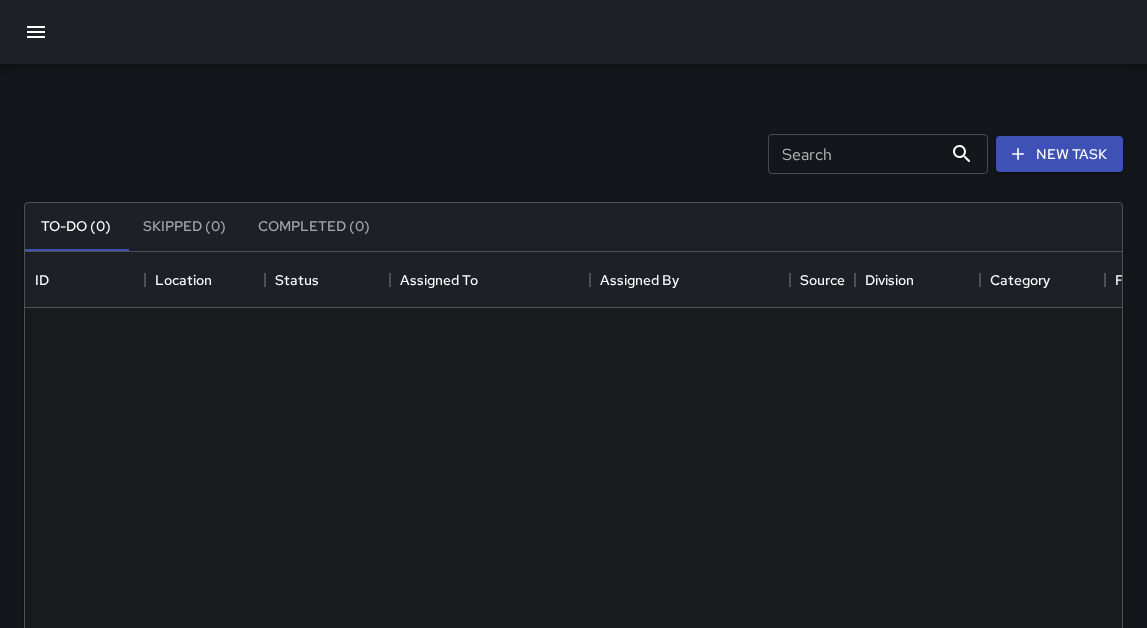 scroll, scrollTop: 1, scrollLeft: 1, axis: both 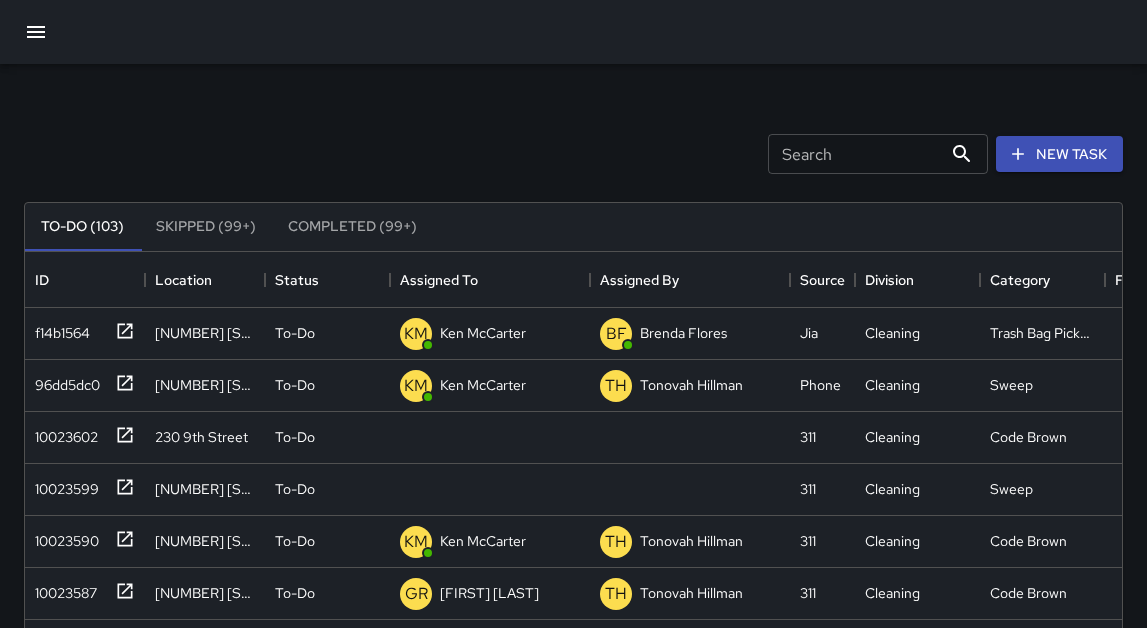 click 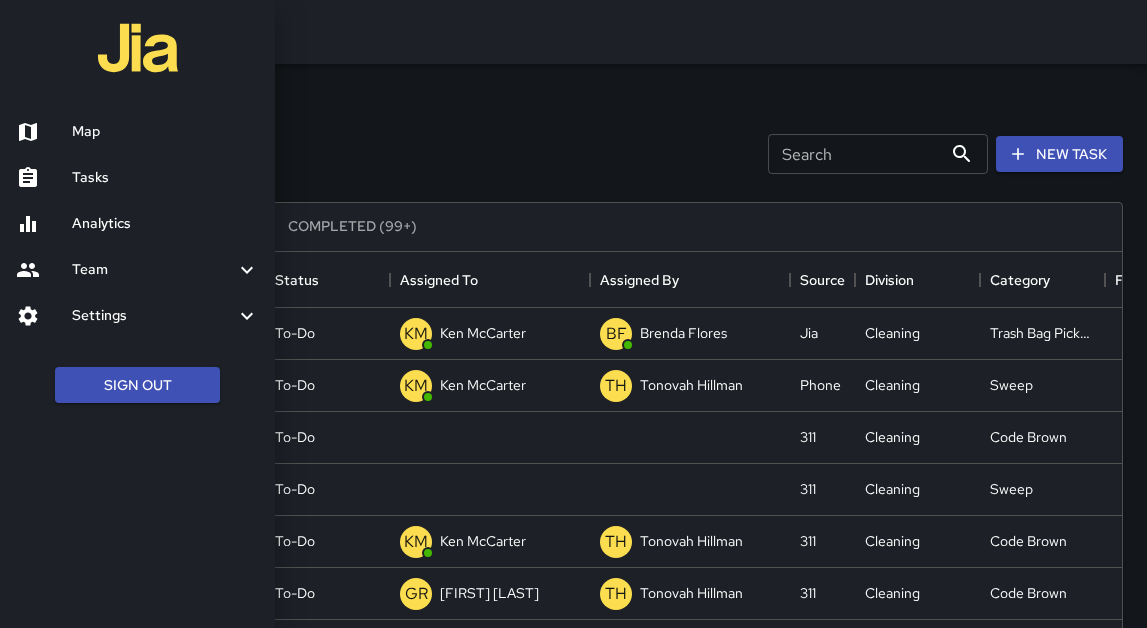click on "Map" at bounding box center [165, 132] 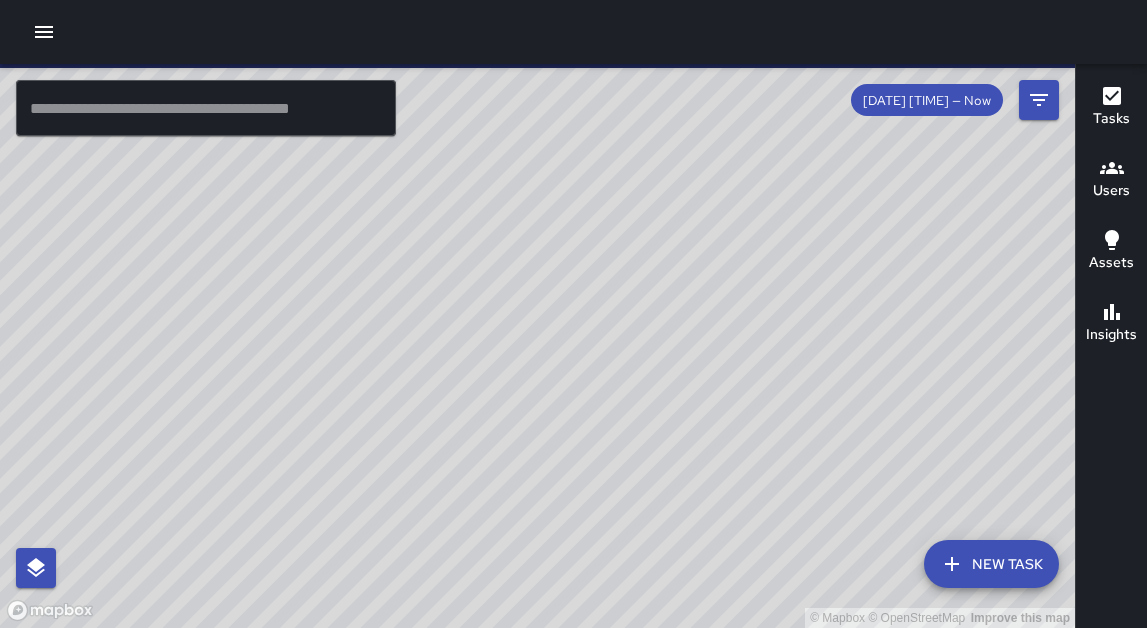 click 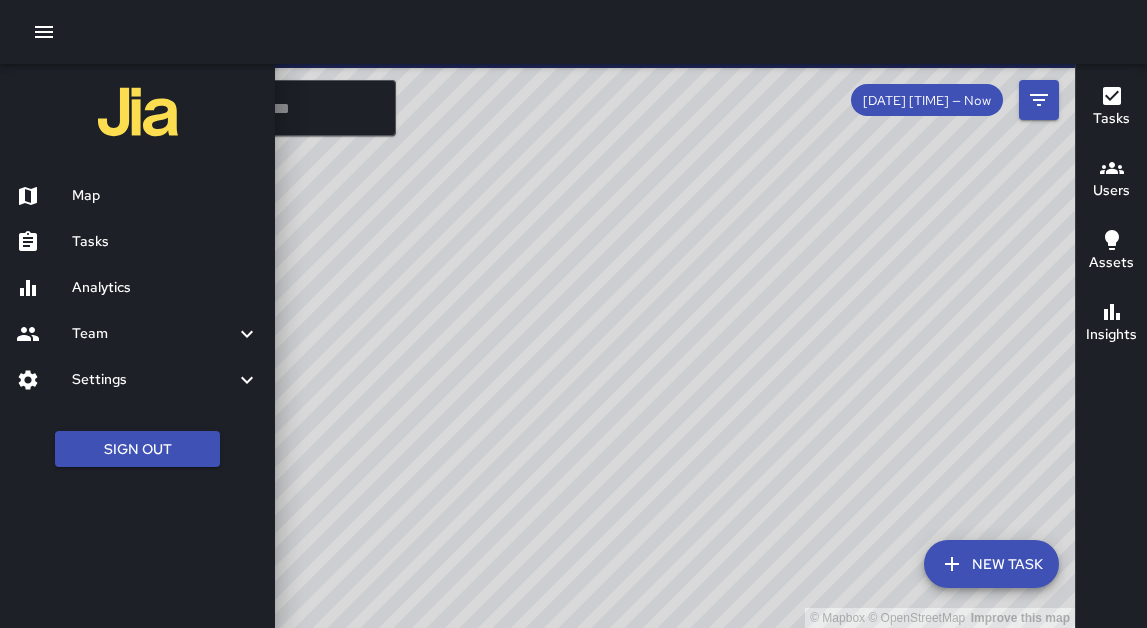 click on "Analytics" at bounding box center [165, 288] 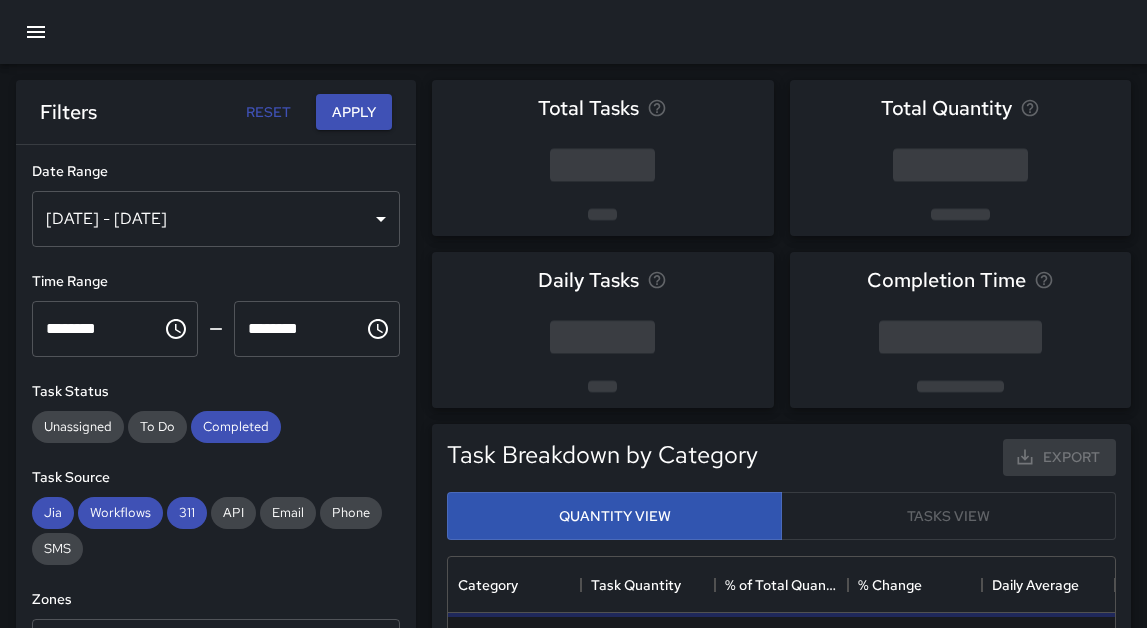 scroll, scrollTop: 1, scrollLeft: 1, axis: both 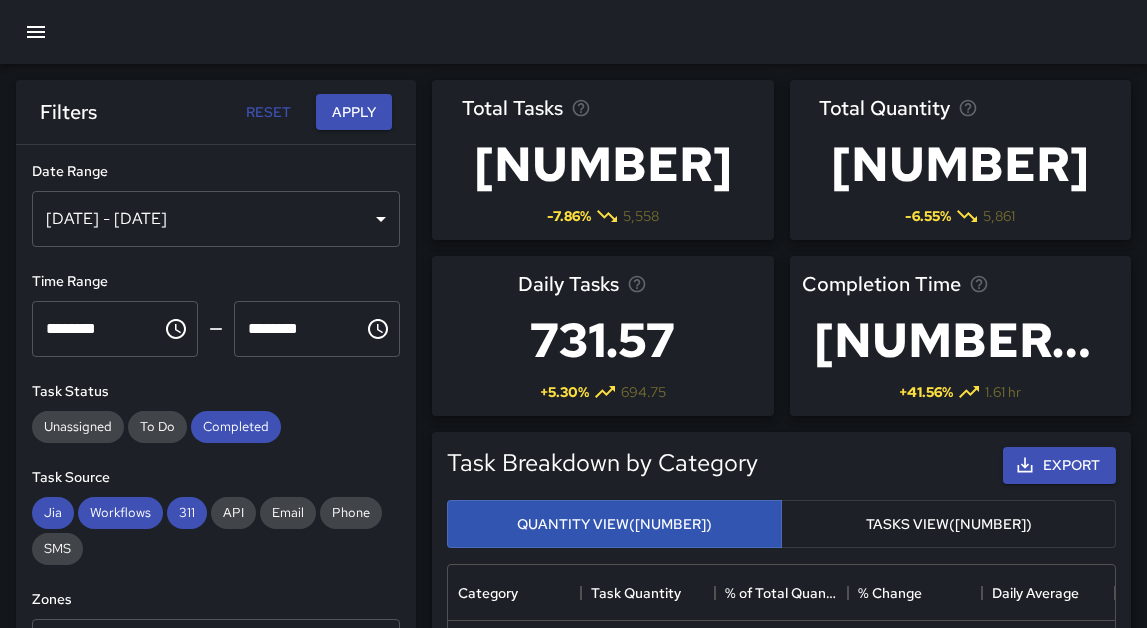 click on "[DATE] - [DATE]" at bounding box center [216, 219] 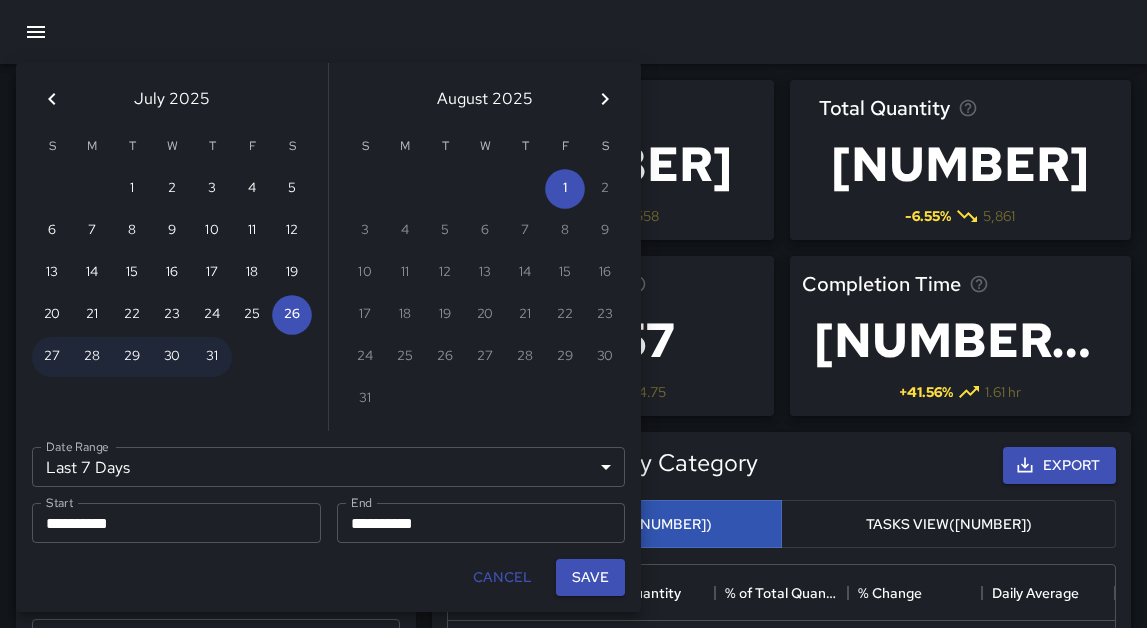 click on "Last 7 Days ****** Date Range" at bounding box center [328, 467] 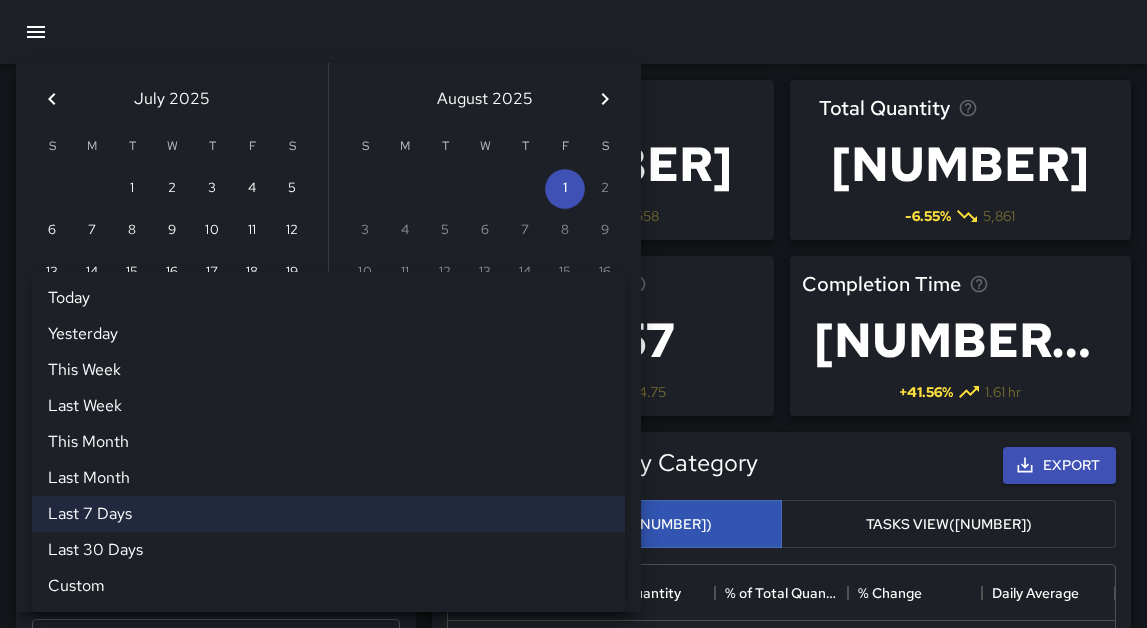 click on "Last Month" at bounding box center (328, 478) 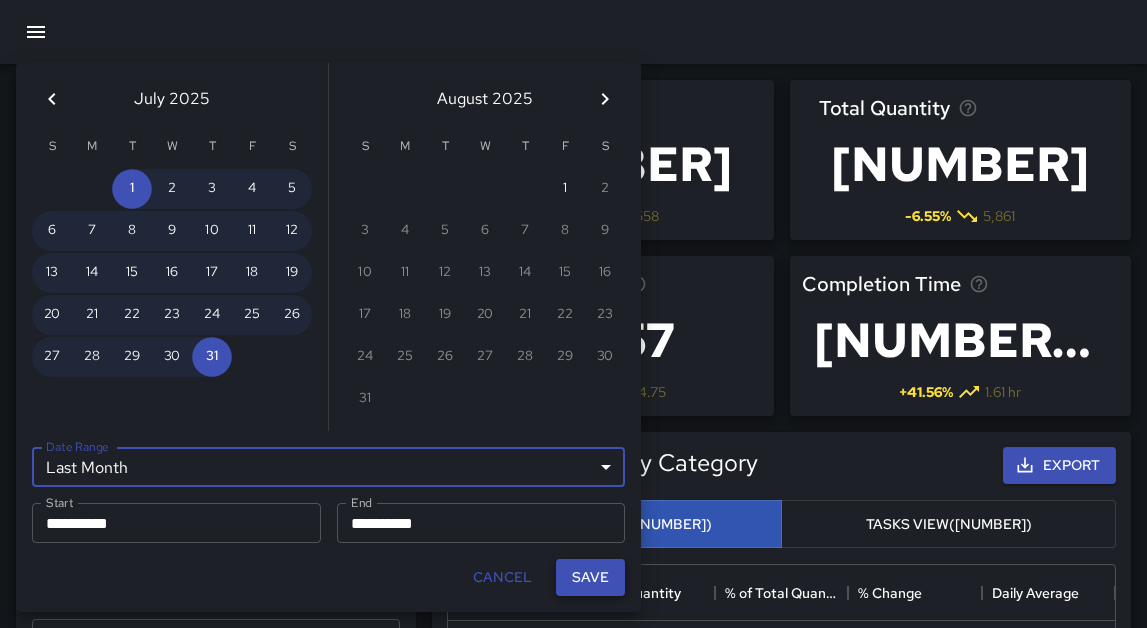 click on "Save" at bounding box center (590, 577) 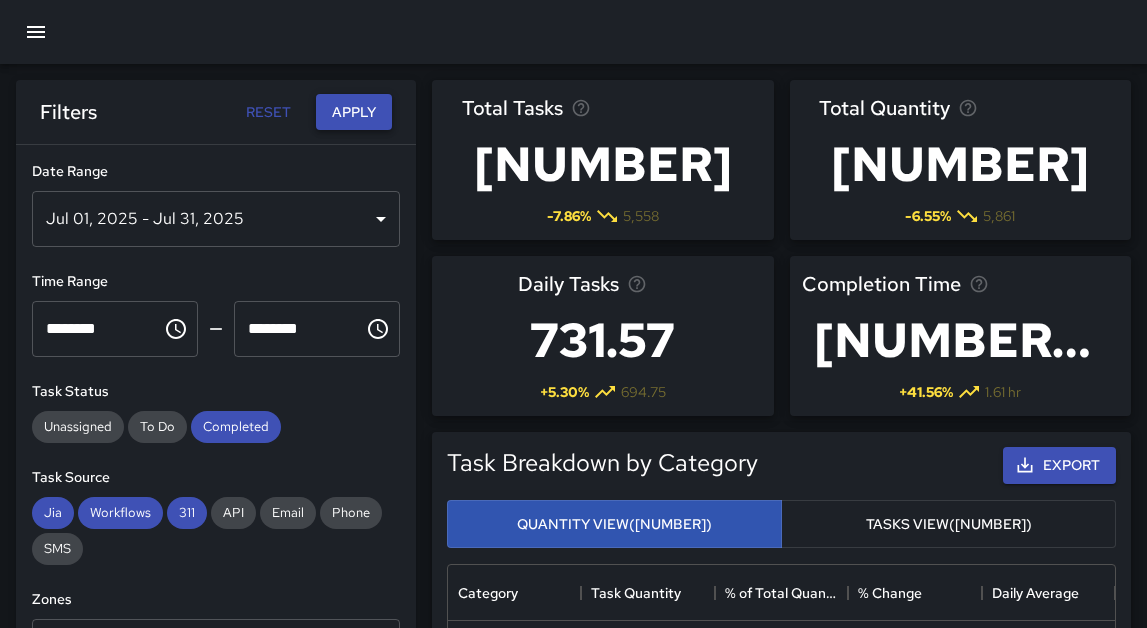 click on "Apply" at bounding box center (354, 112) 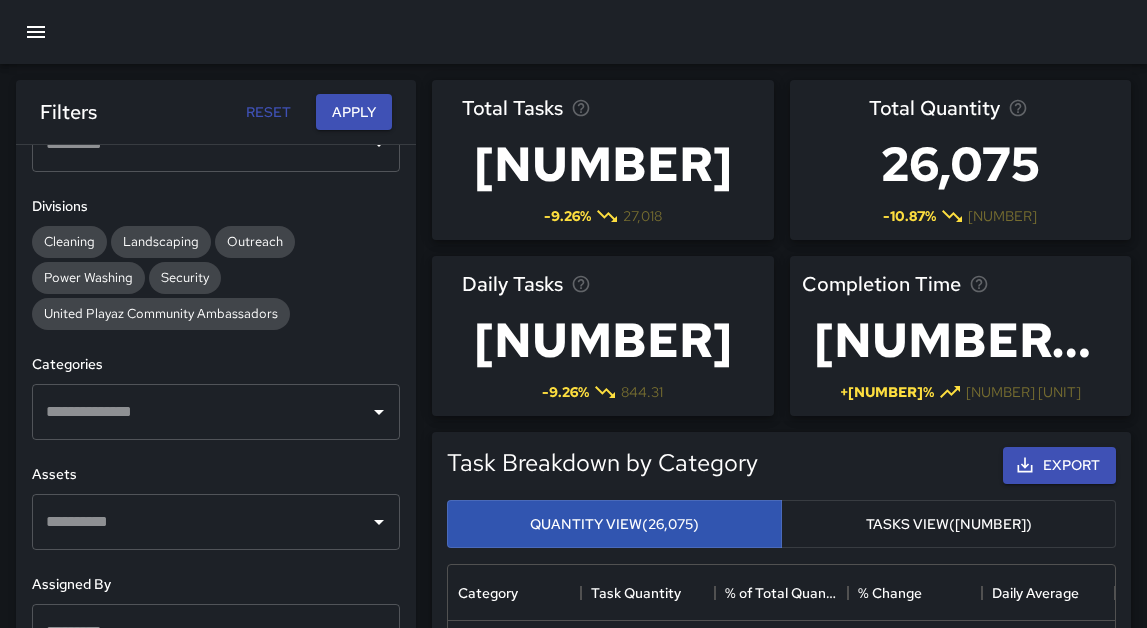 scroll, scrollTop: 581, scrollLeft: 0, axis: vertical 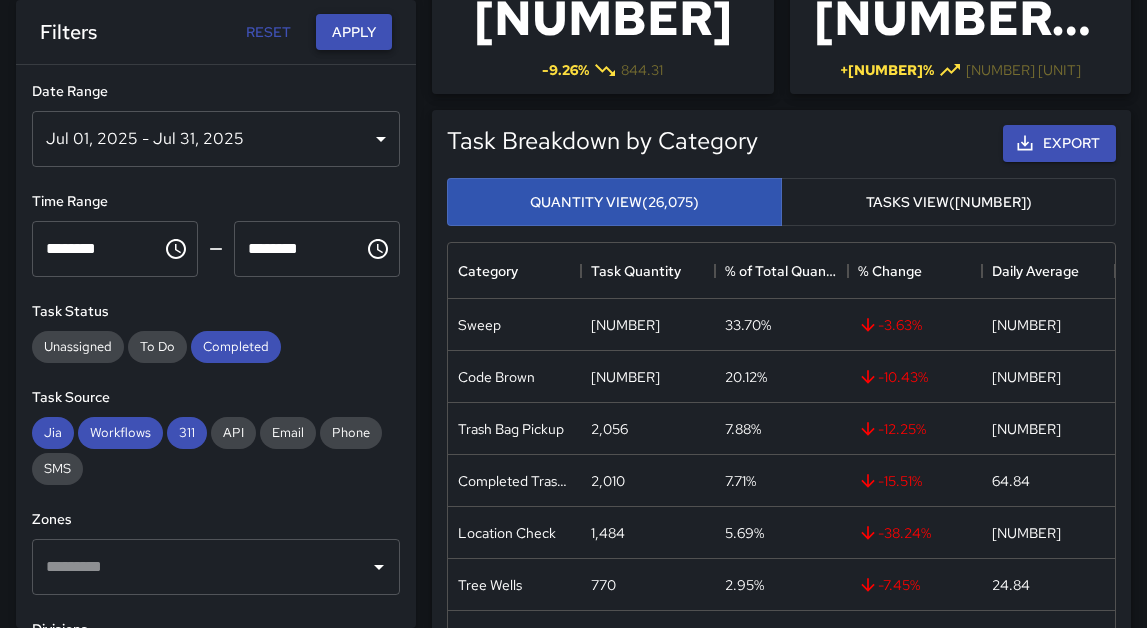 click on "Apply" at bounding box center [354, 32] 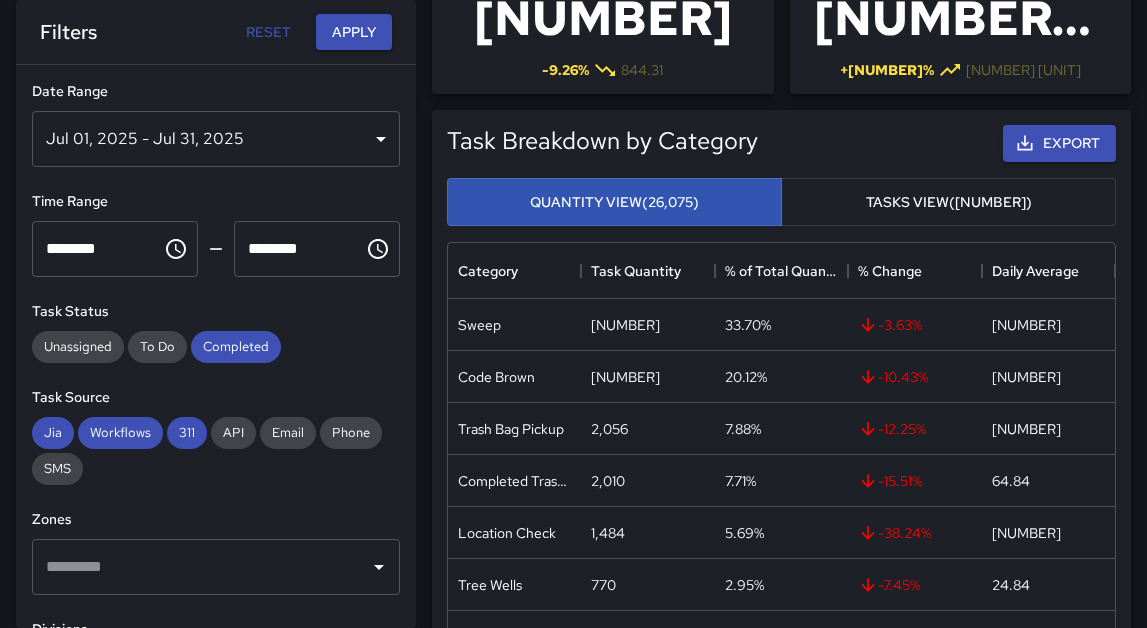 click on "Tasks View  (24,515)" at bounding box center [948, 202] 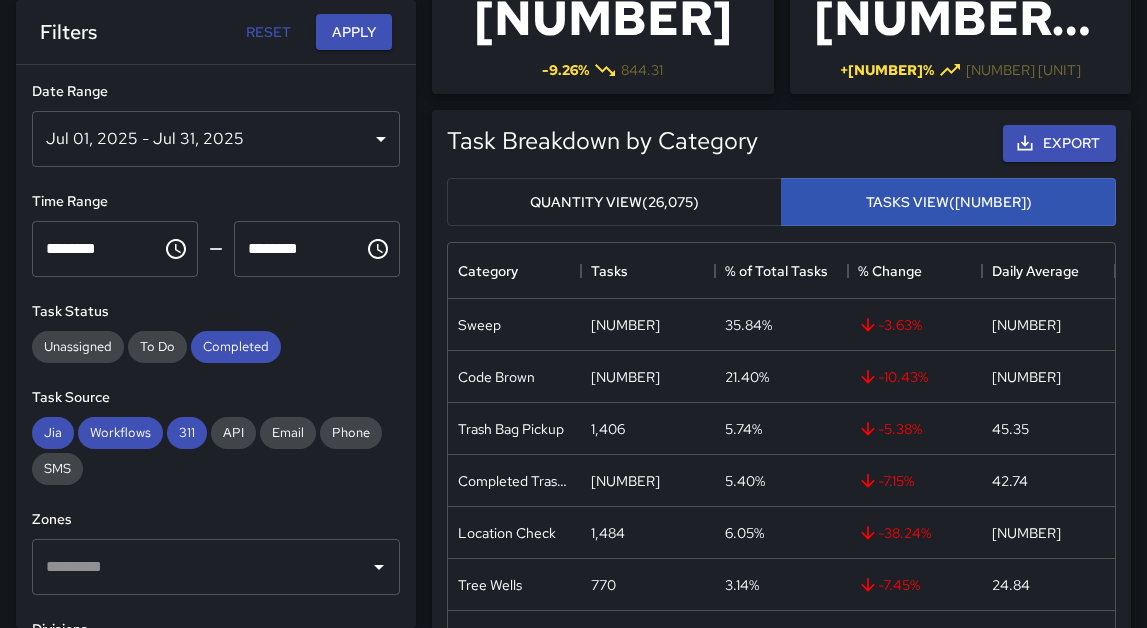 click on "Quantity View  (26,075)" at bounding box center (614, 202) 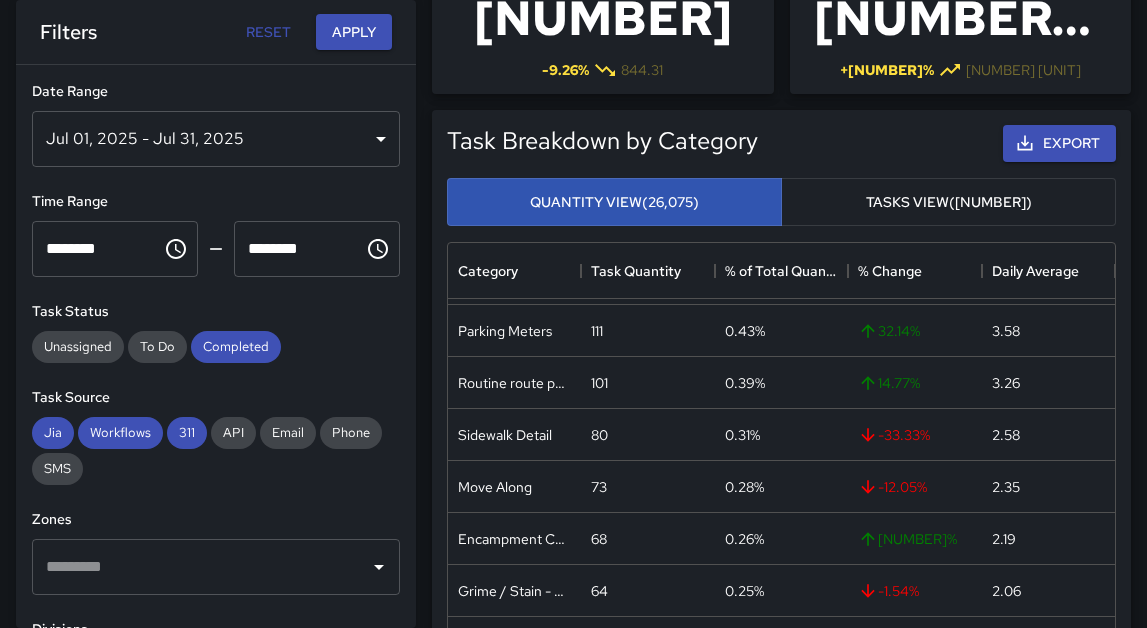 scroll, scrollTop: 1154, scrollLeft: 0, axis: vertical 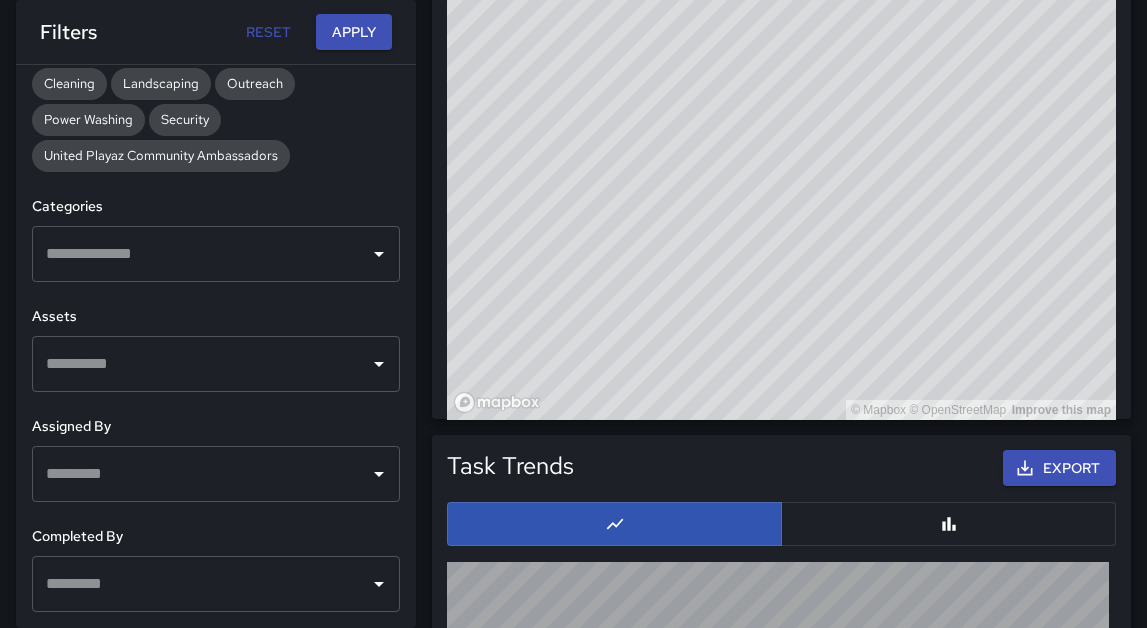 click on "© Mapbox   © OpenStreetMap   Improve this map" at bounding box center [781, 20] 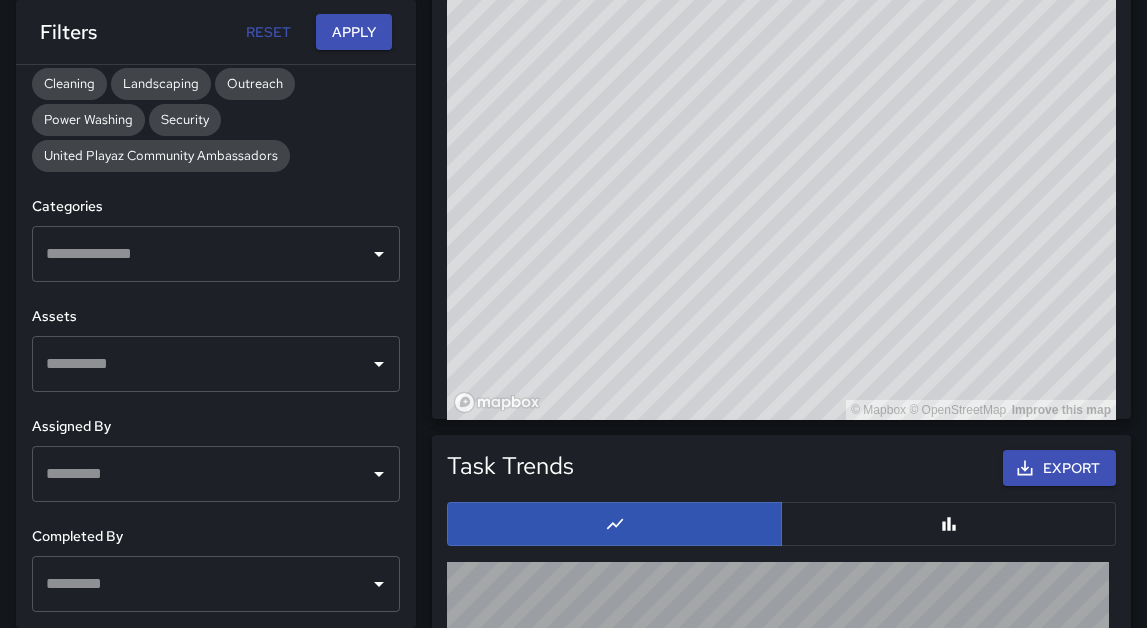 drag, startPoint x: 878, startPoint y: 165, endPoint x: 656, endPoint y: 221, distance: 228.95415 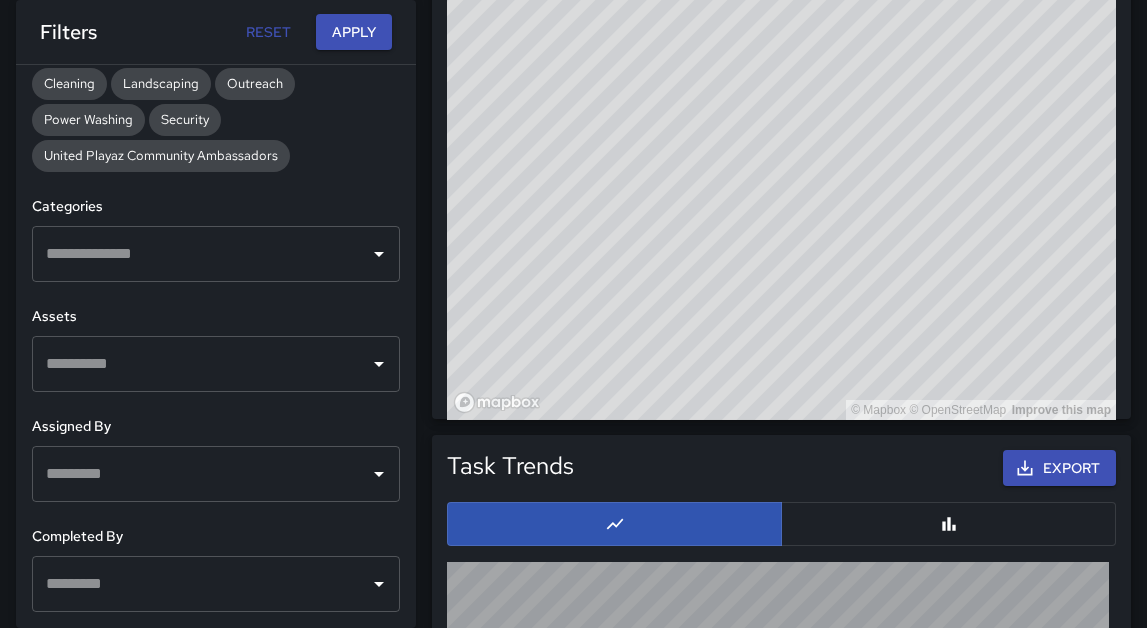 drag, startPoint x: 678, startPoint y: 97, endPoint x: 697, endPoint y: 300, distance: 203.88722 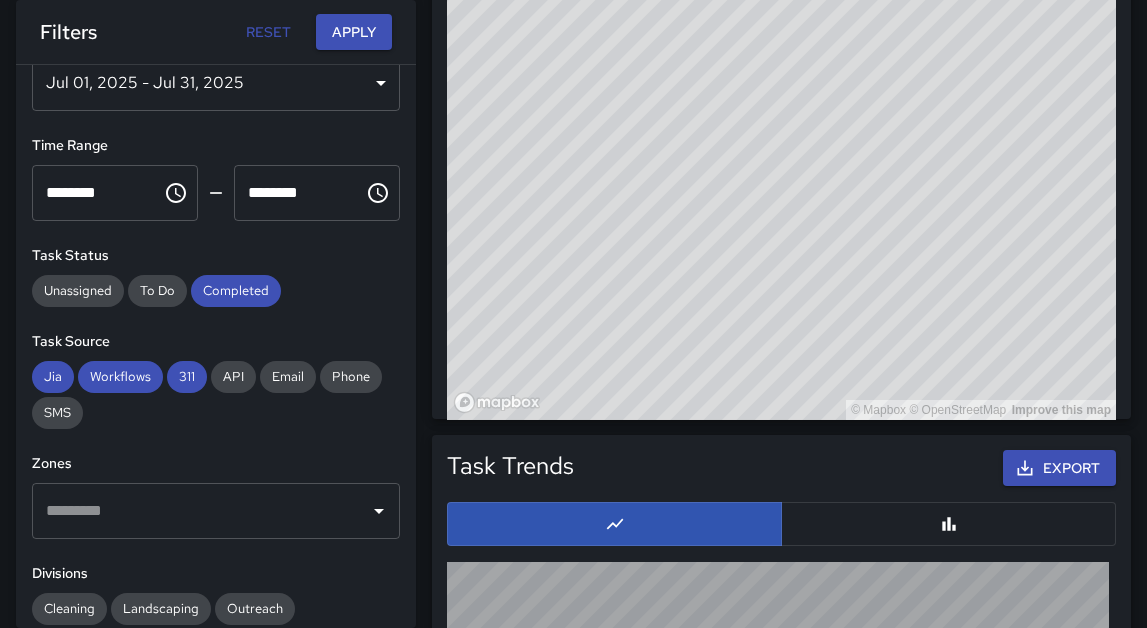 scroll, scrollTop: 0, scrollLeft: 0, axis: both 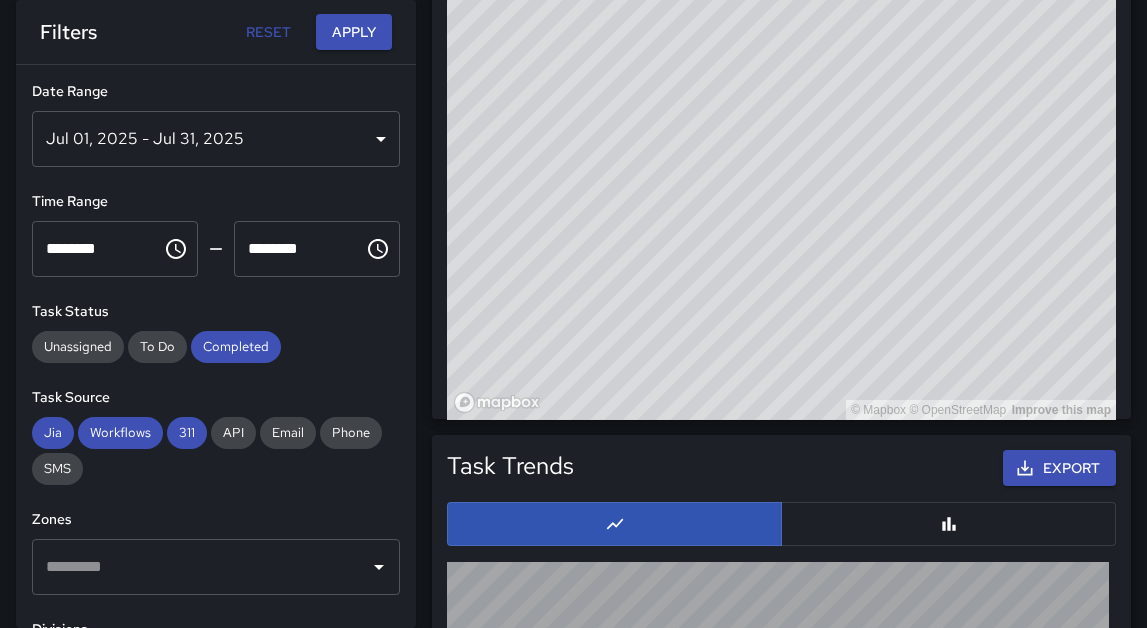 click on "Jul 01, 2025 - Jul 31, 2025" at bounding box center (216, 139) 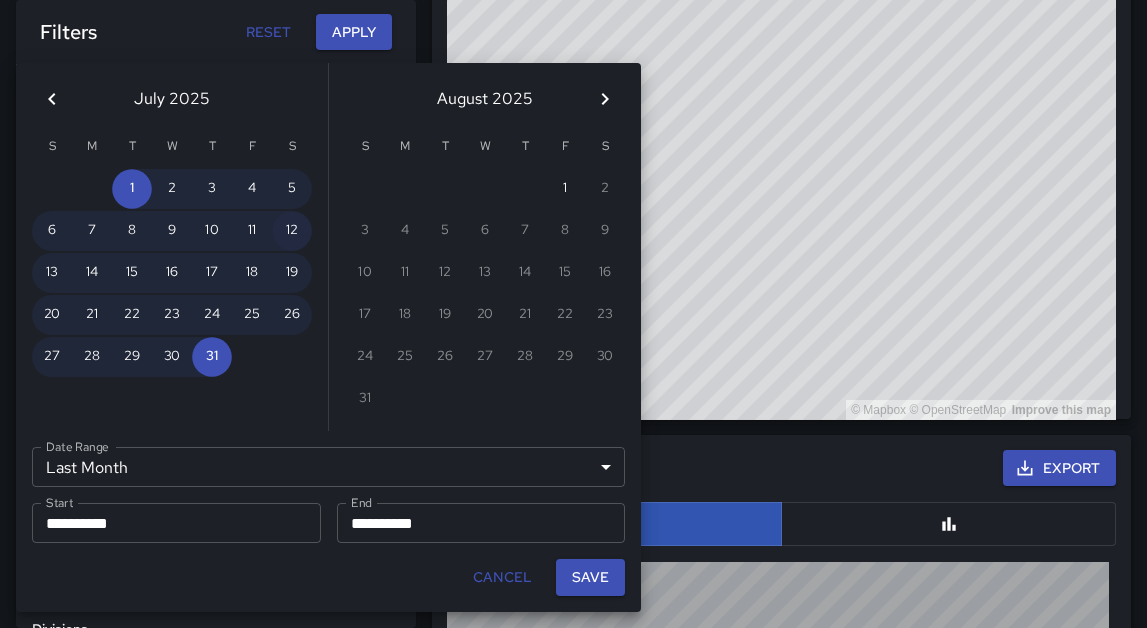 click on "12" at bounding box center [292, 231] 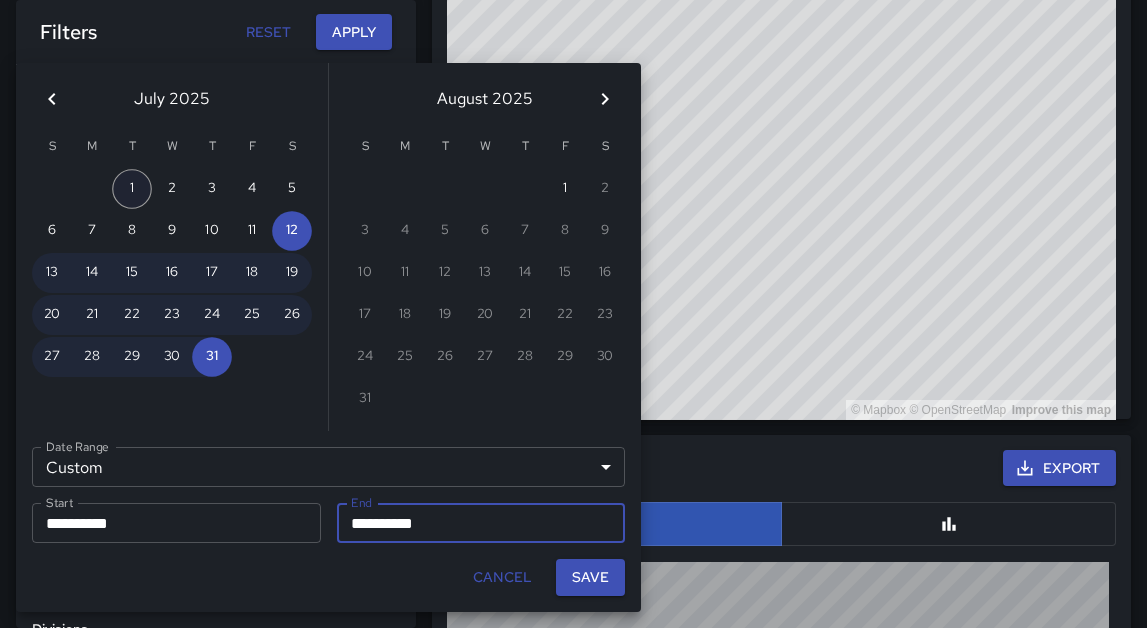 click on "1" at bounding box center [132, 189] 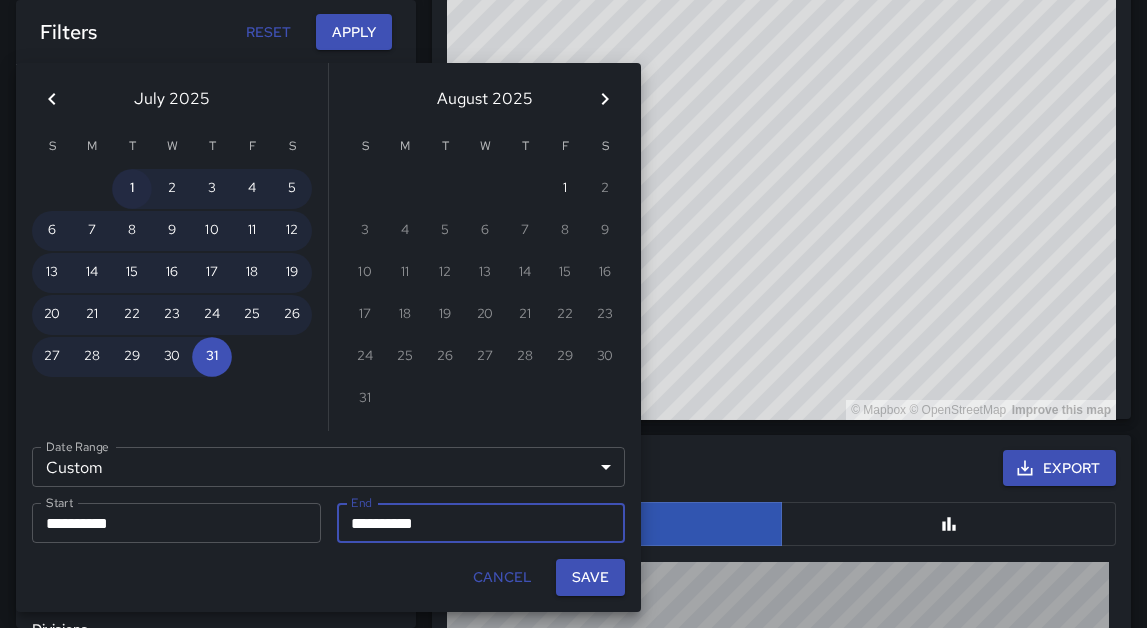 type on "**********" 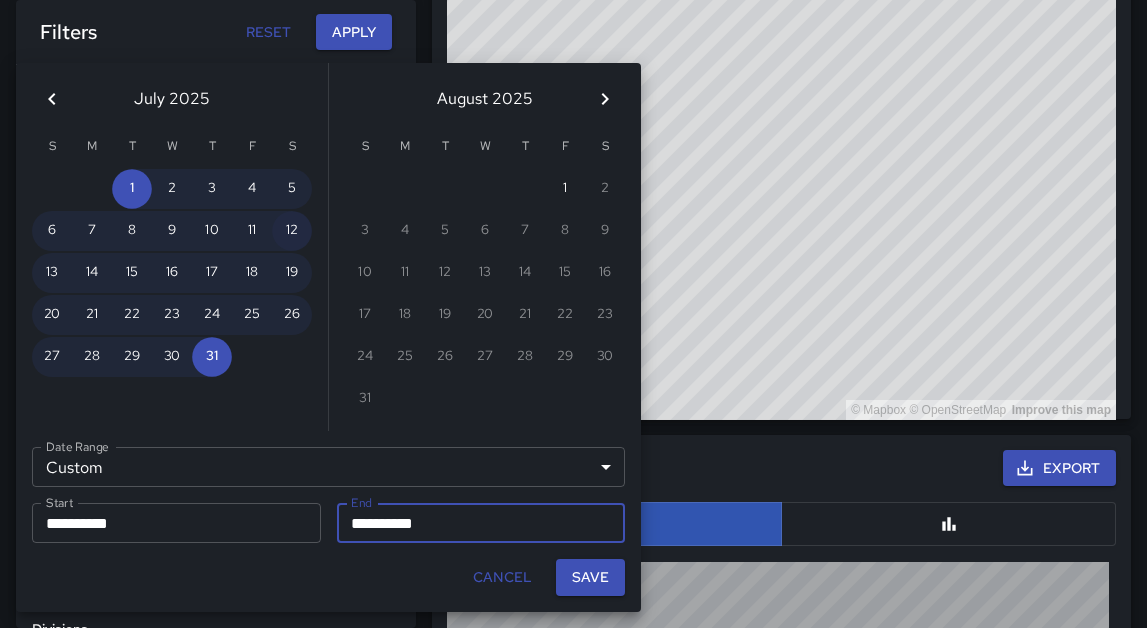 click on "12" at bounding box center (292, 231) 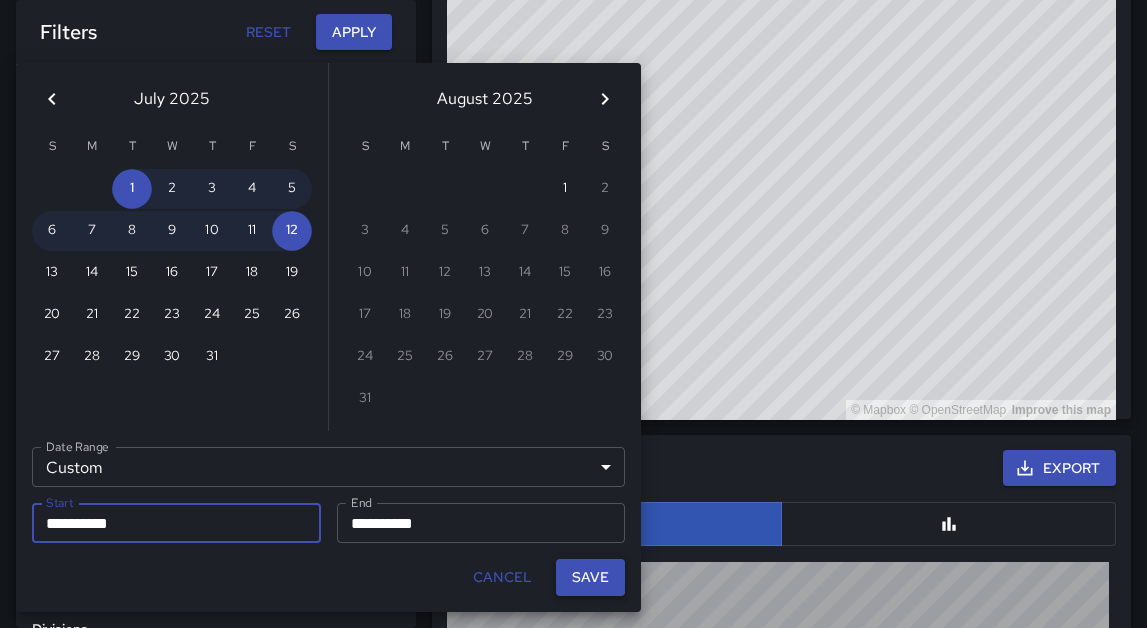 click on "Save" at bounding box center (590, 577) 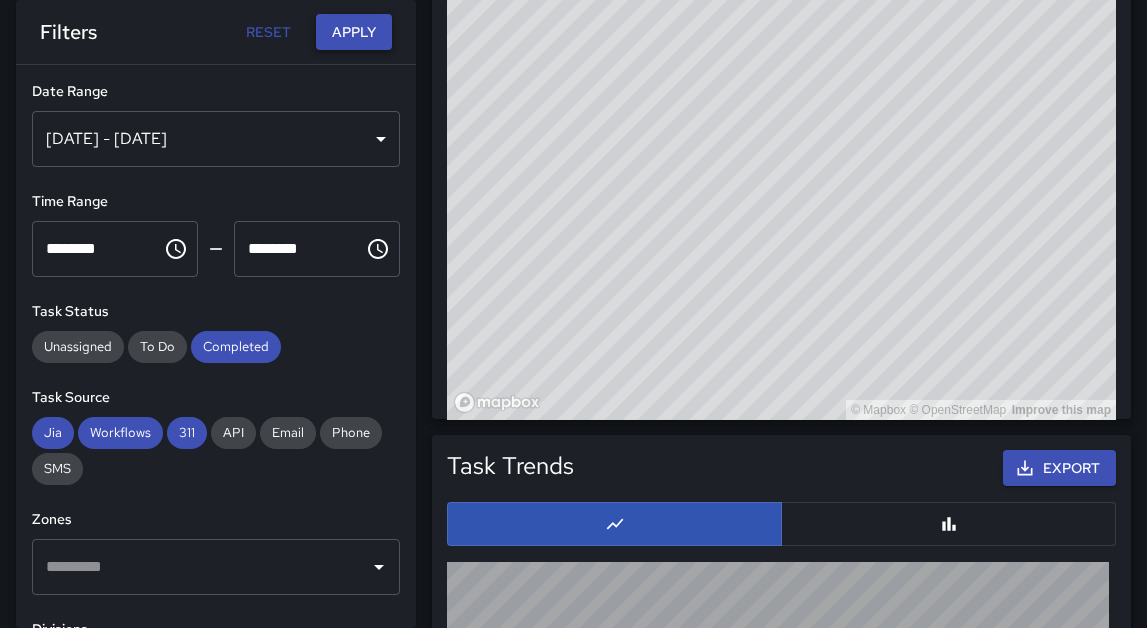 click on "Apply" at bounding box center (354, 32) 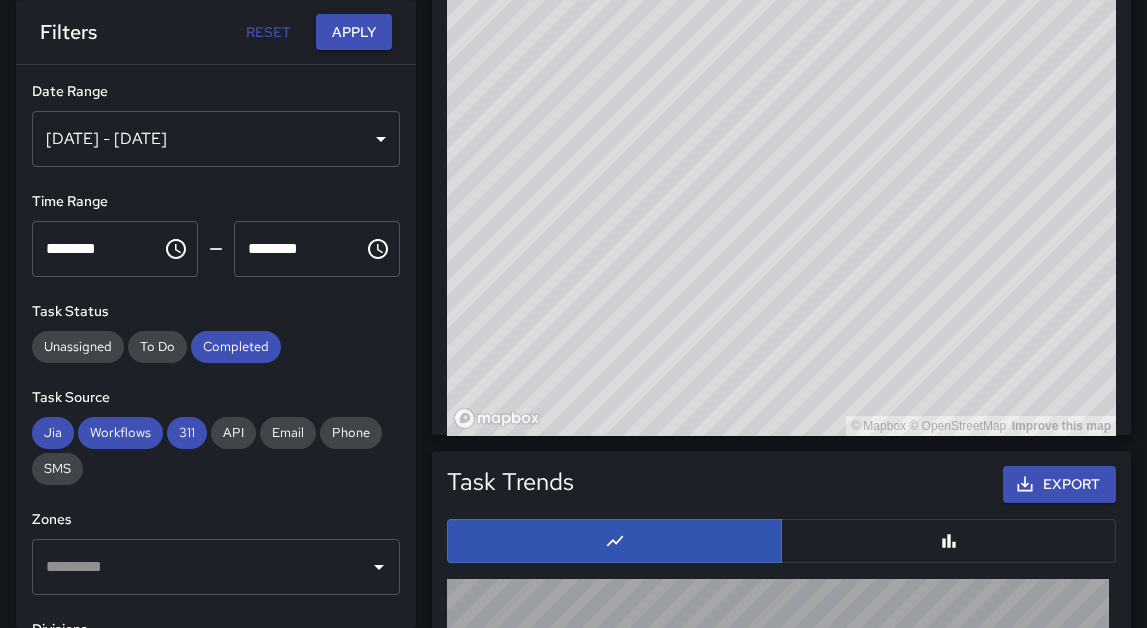 click on "[DATE] - [DATE]" at bounding box center [216, 139] 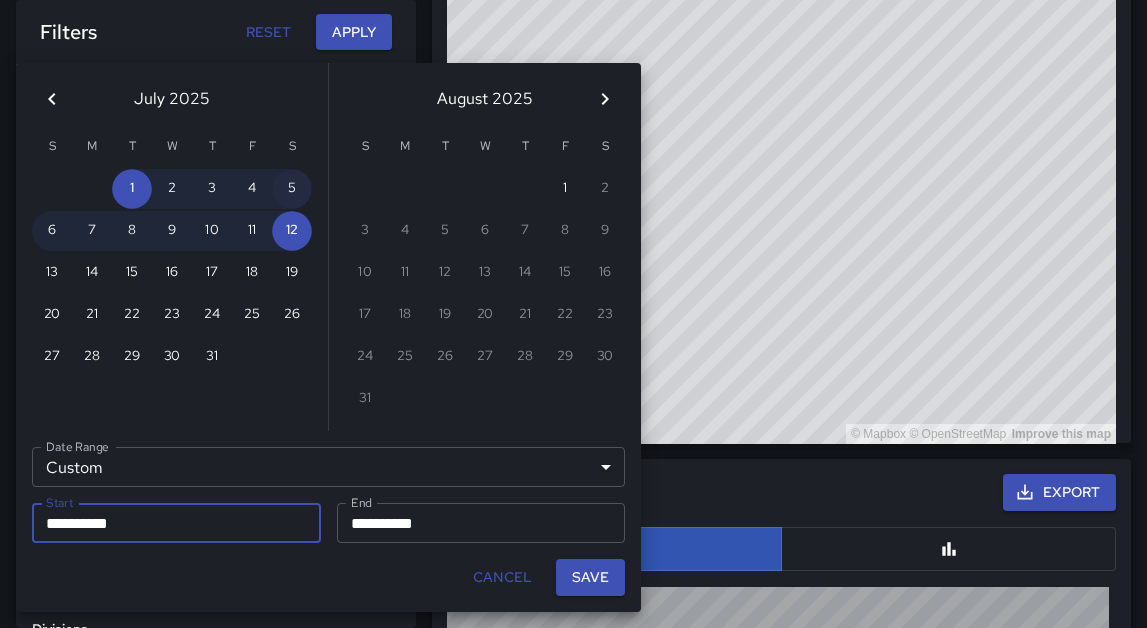 click on "5" at bounding box center (292, 189) 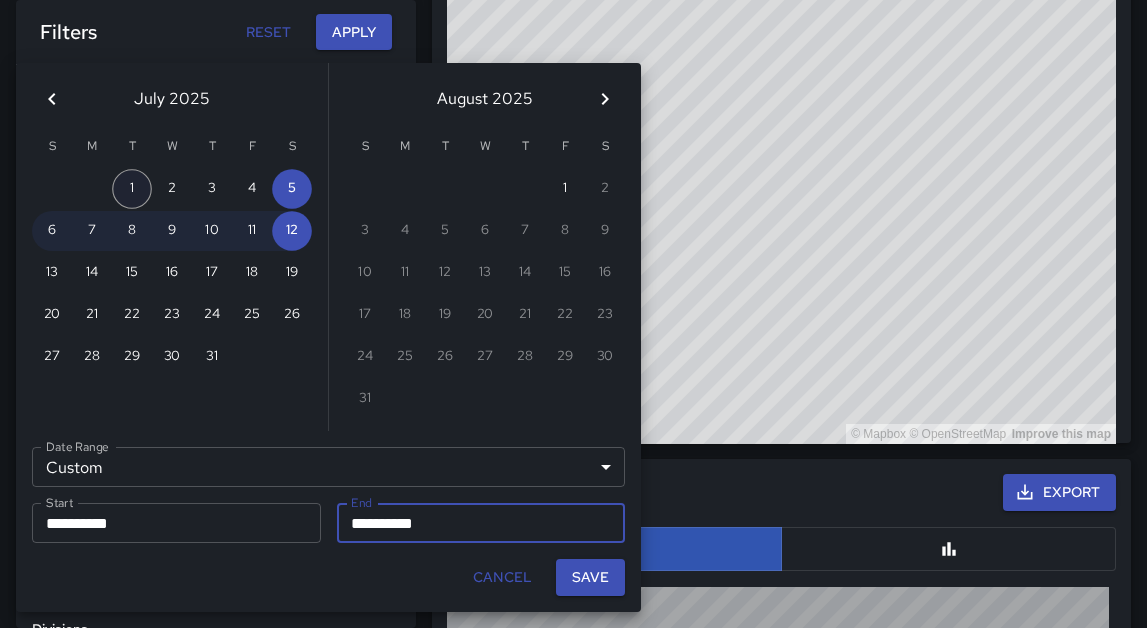 click on "1" at bounding box center [132, 189] 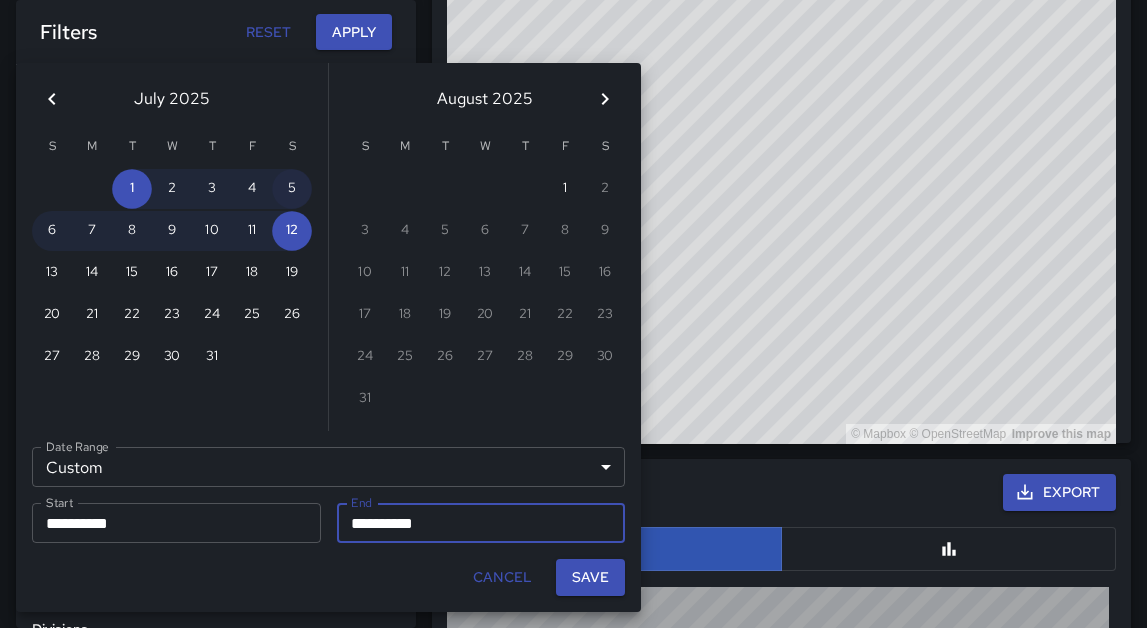 click on "5" at bounding box center (292, 189) 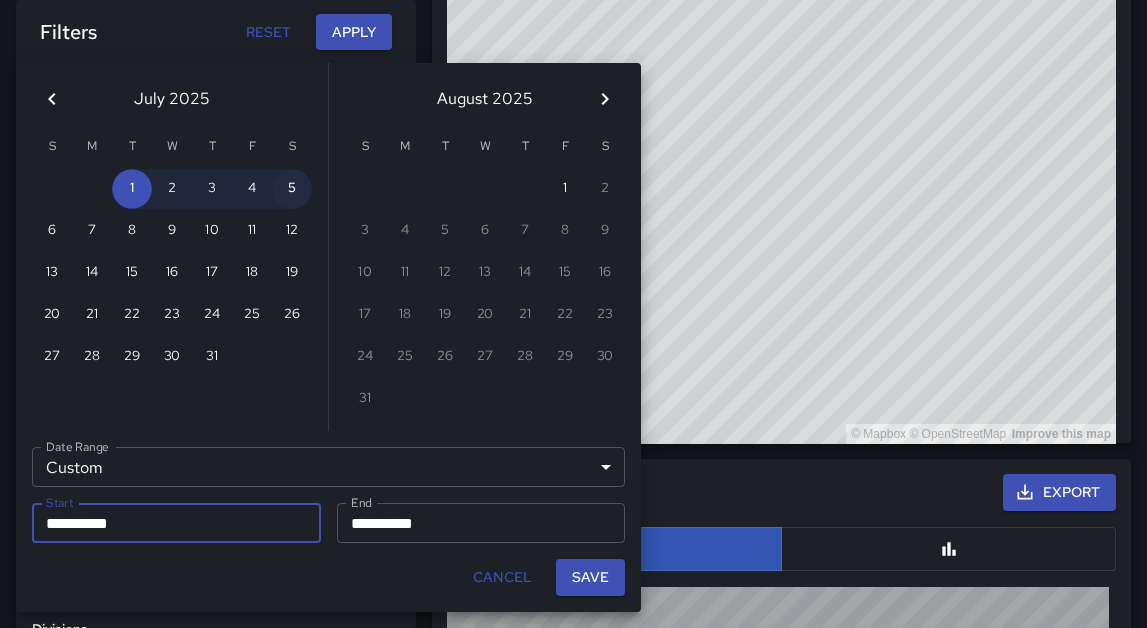 type on "**********" 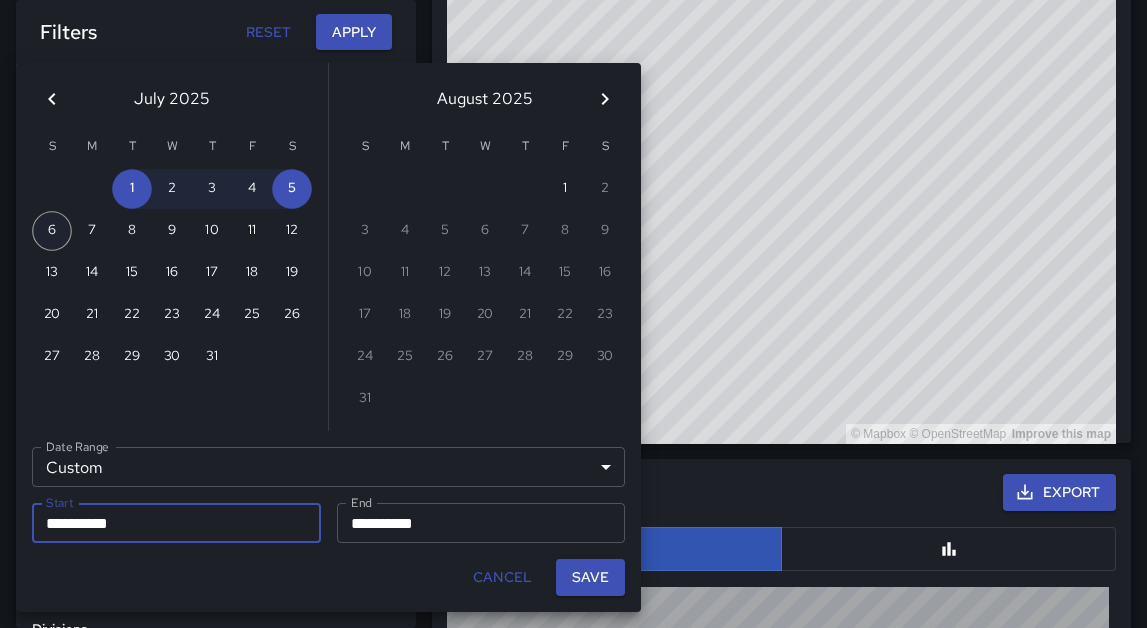 click on "6" at bounding box center (52, 231) 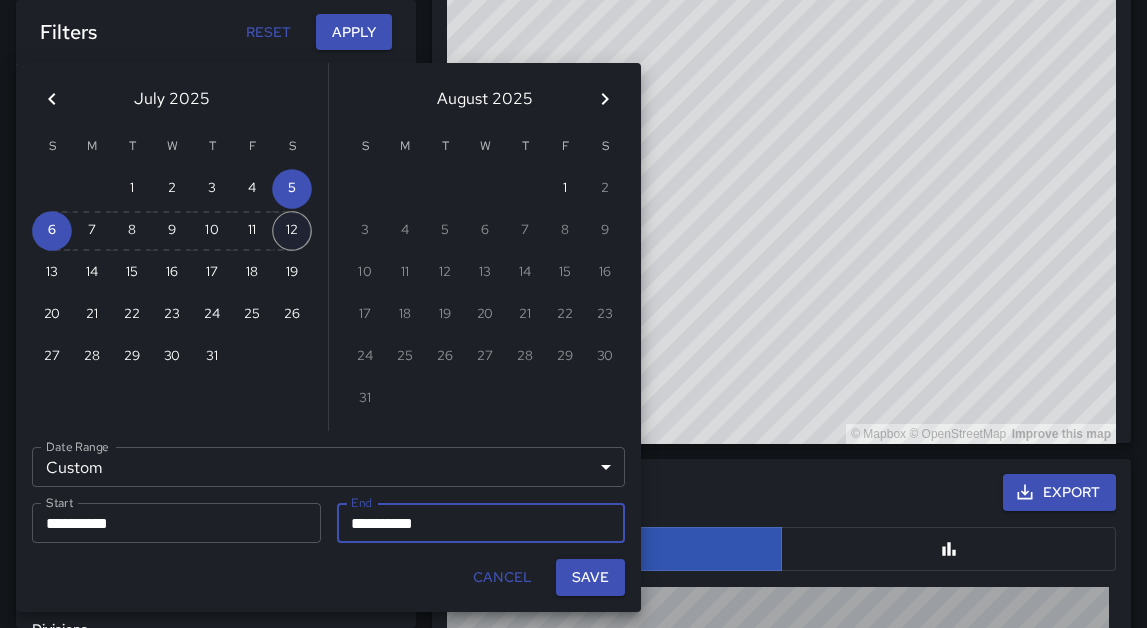 click on "12" at bounding box center [292, 231] 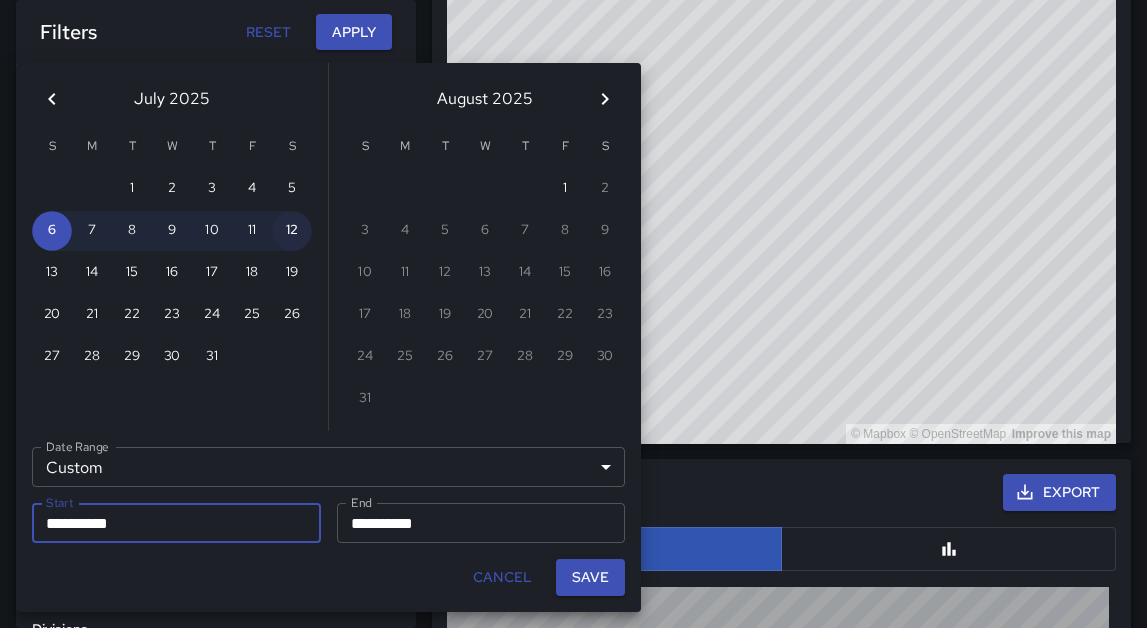 type on "**********" 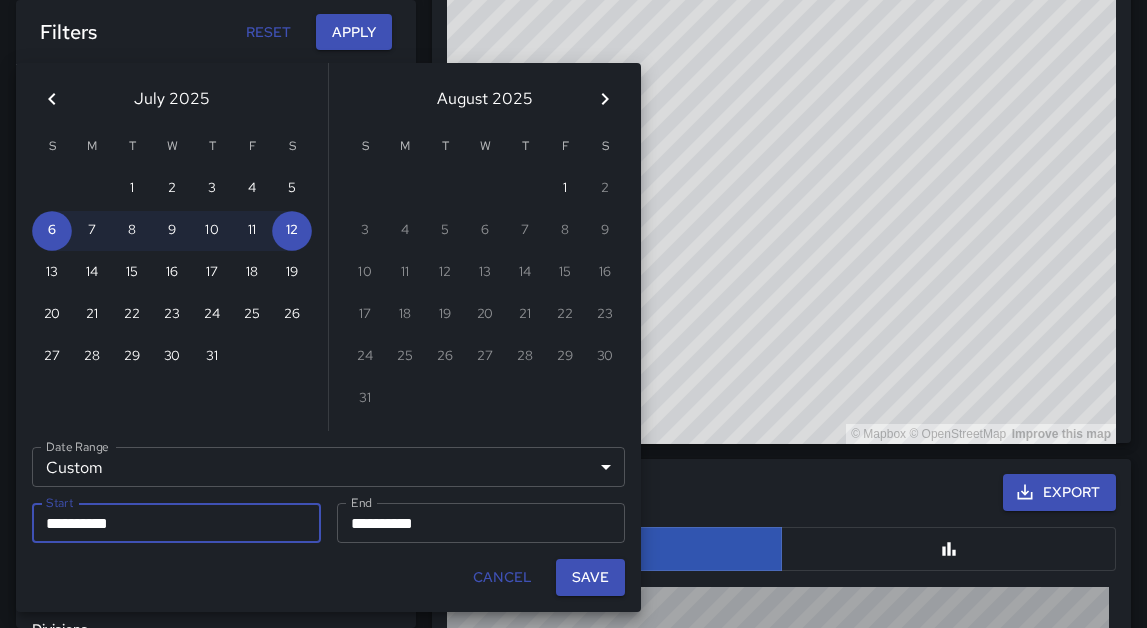 drag, startPoint x: 712, startPoint y: 255, endPoint x: 858, endPoint y: 265, distance: 146.34207 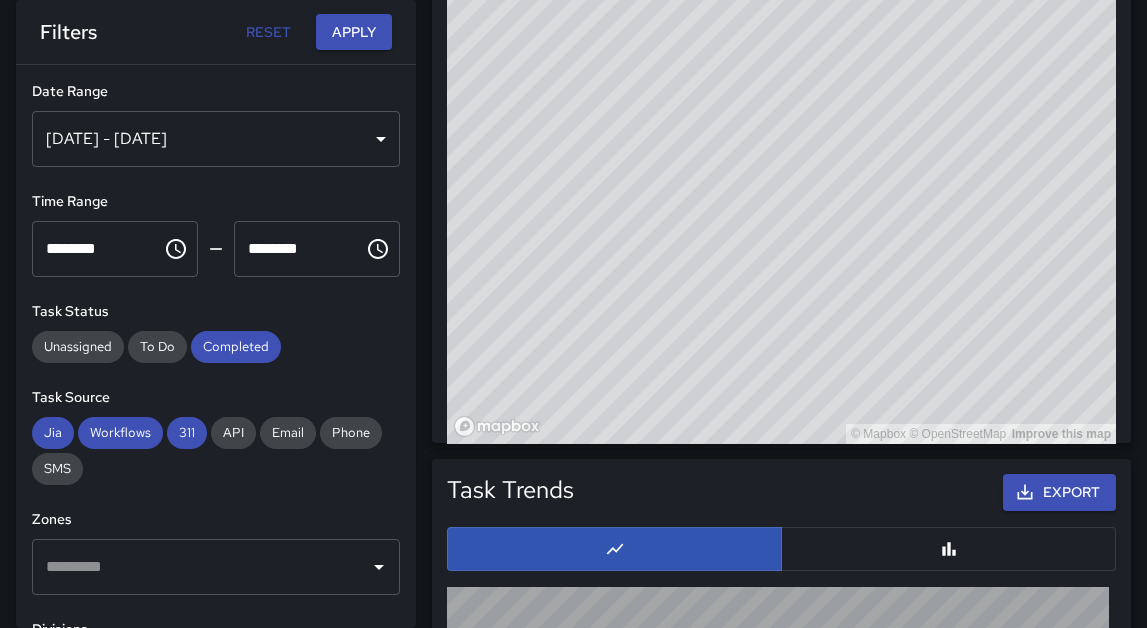 click on "Filters Reset Apply" at bounding box center [216, 32] 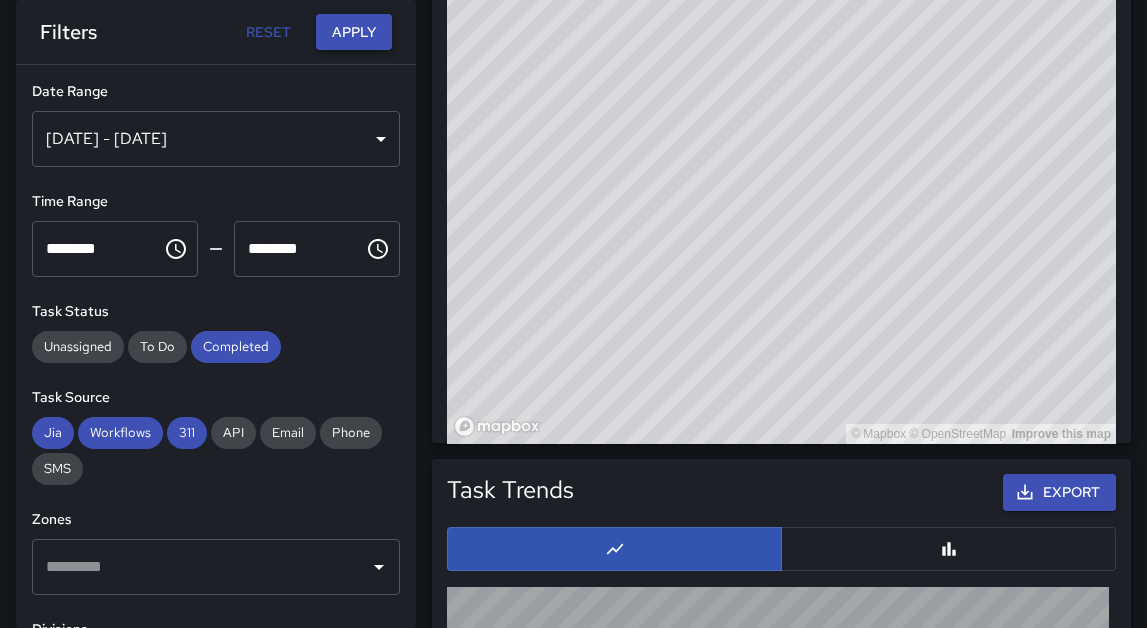 click on "Apply" at bounding box center (354, 32) 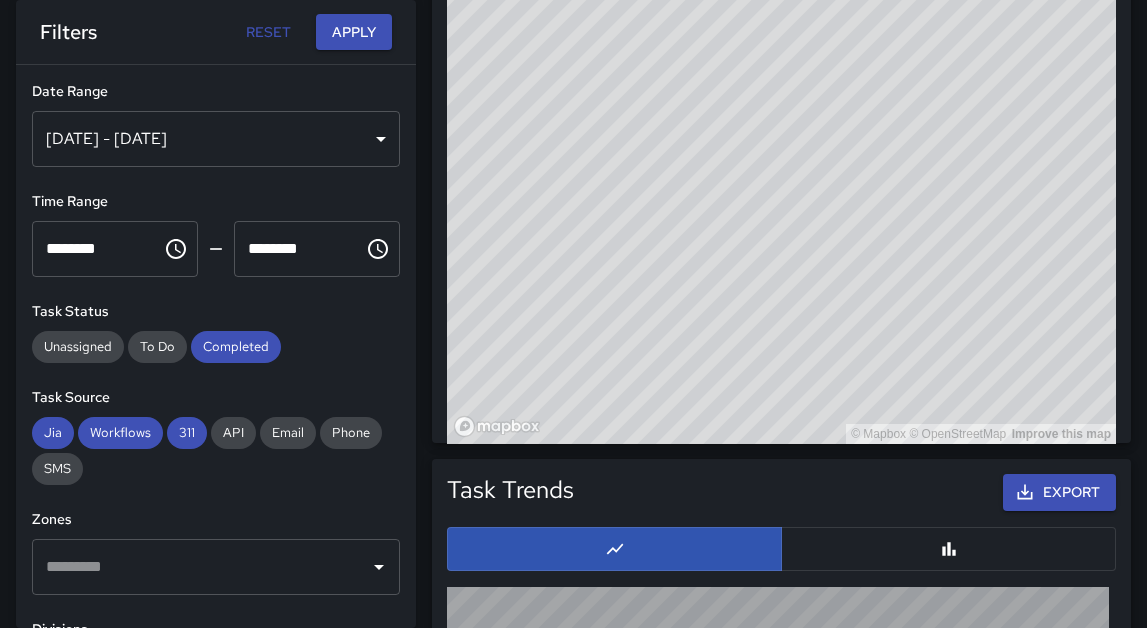 click on "[DATE] - [DATE]" at bounding box center (216, 139) 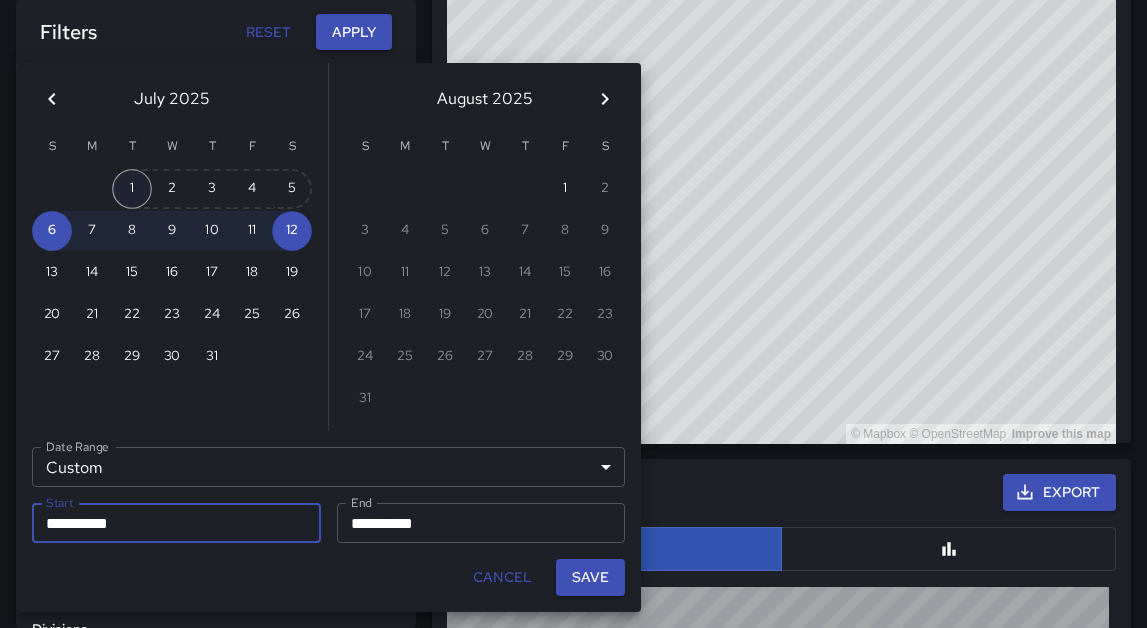 click on "1" at bounding box center [132, 189] 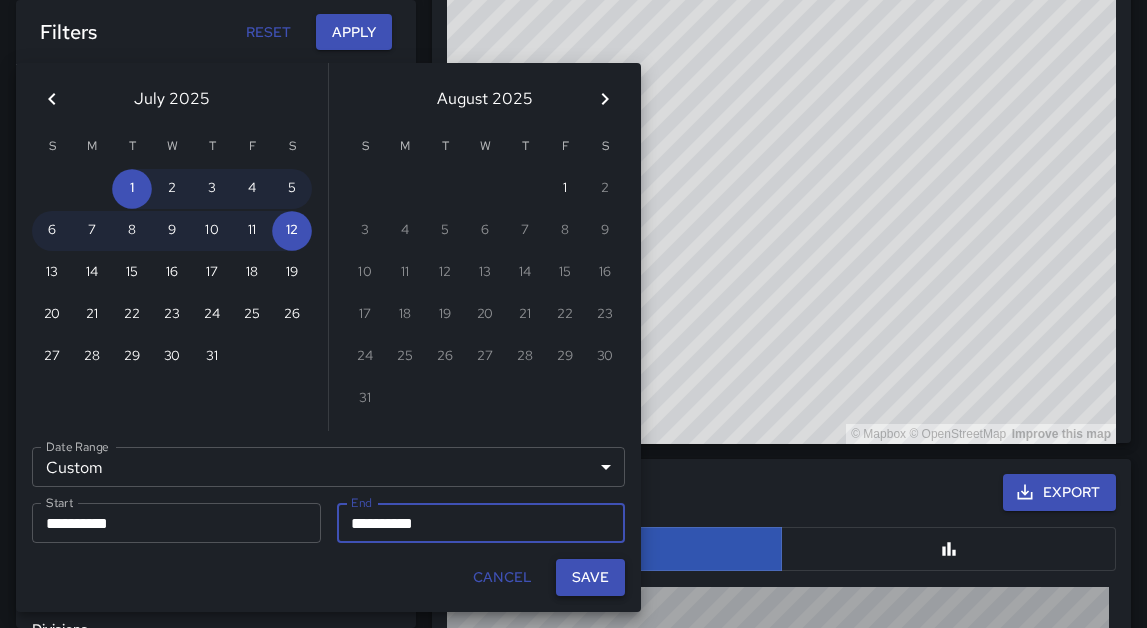click on "Save" at bounding box center (590, 577) 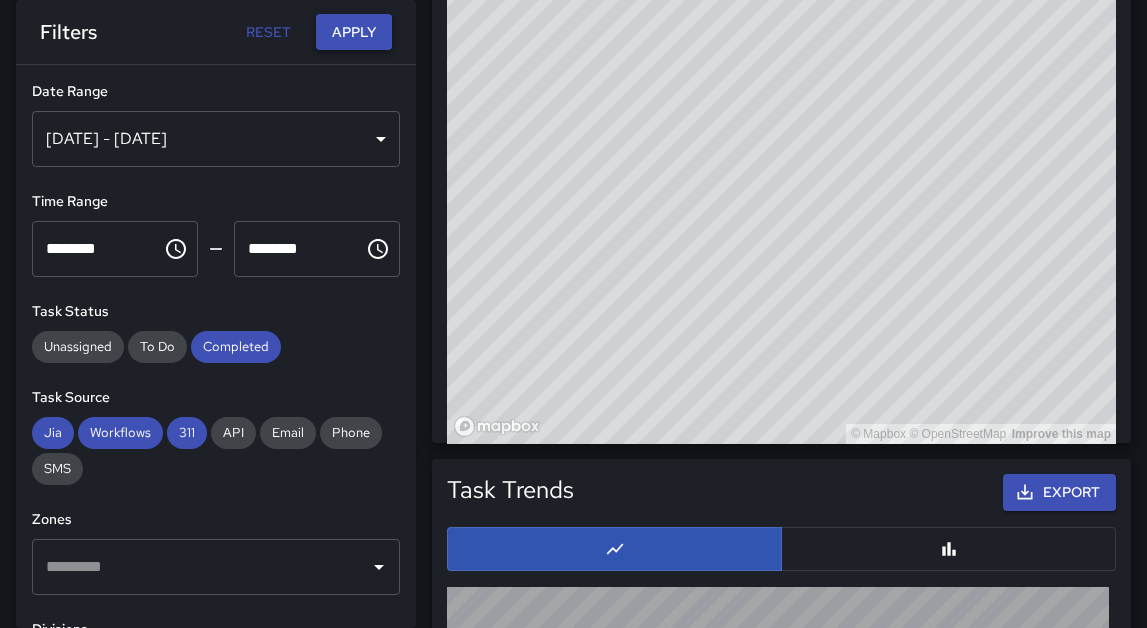 click on "Apply" at bounding box center [354, 32] 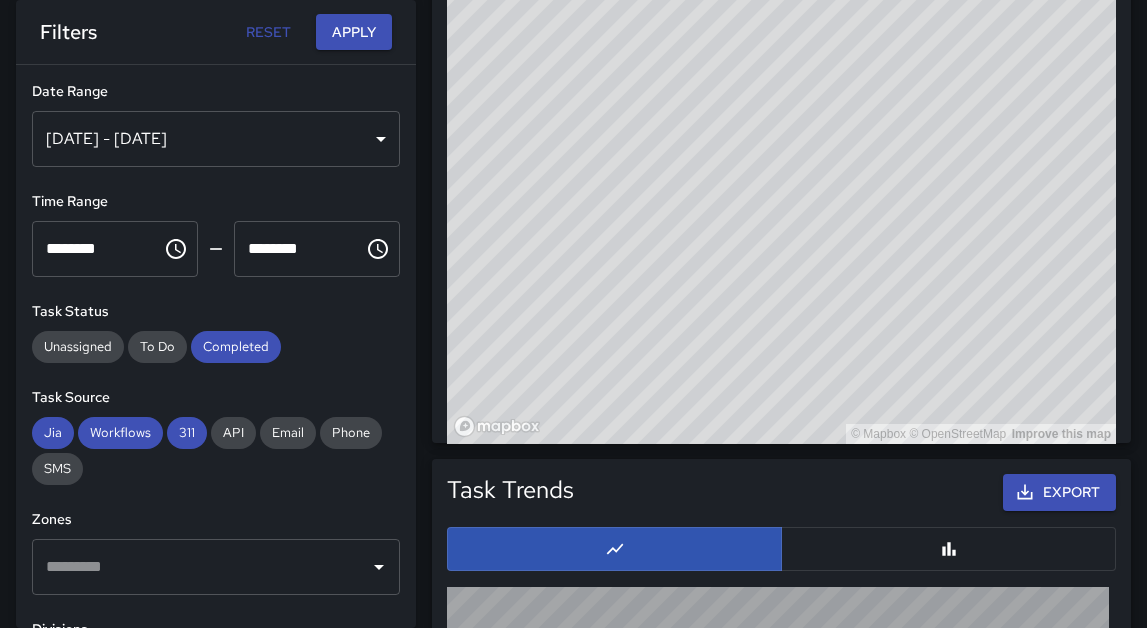 drag, startPoint x: 614, startPoint y: 251, endPoint x: 621, endPoint y: 204, distance: 47.518417 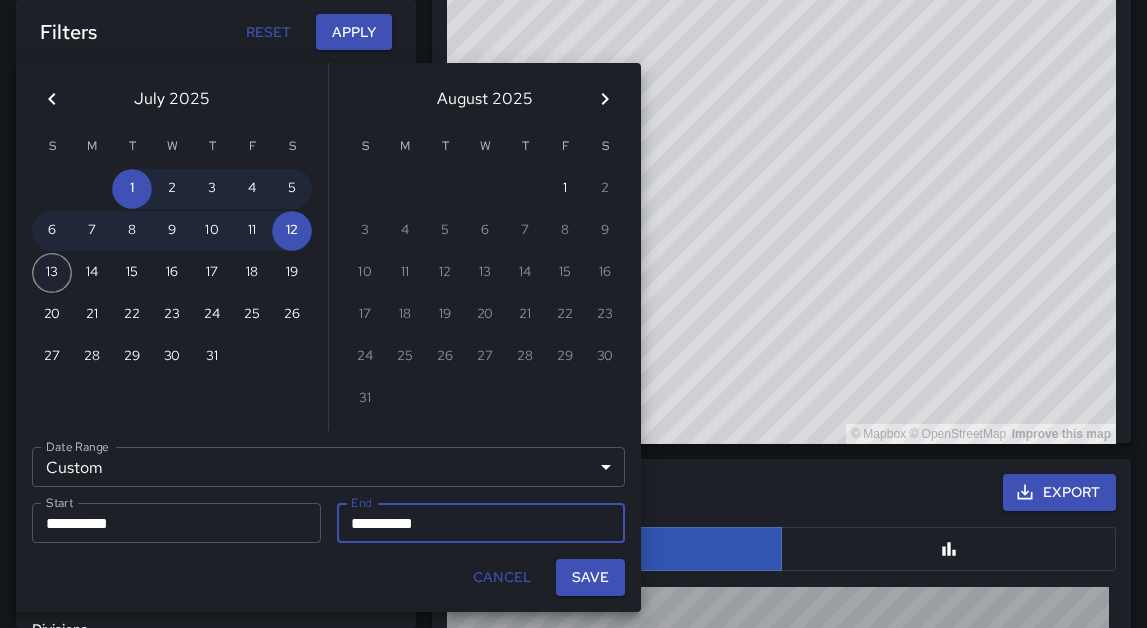 click on "13" at bounding box center [52, 273] 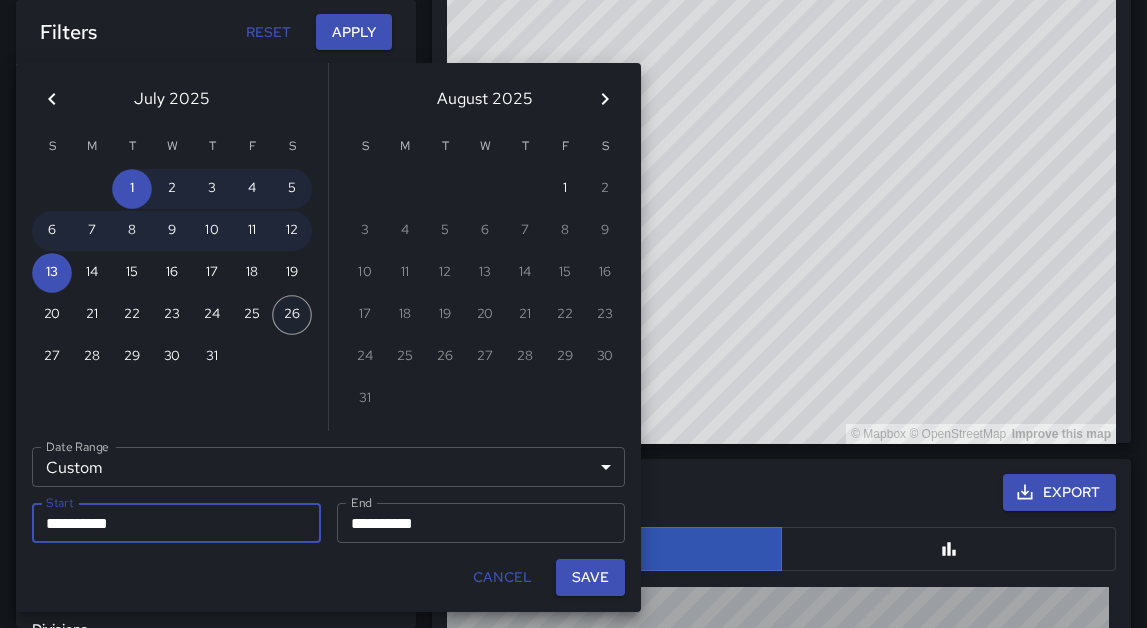 click on "26" at bounding box center [292, 315] 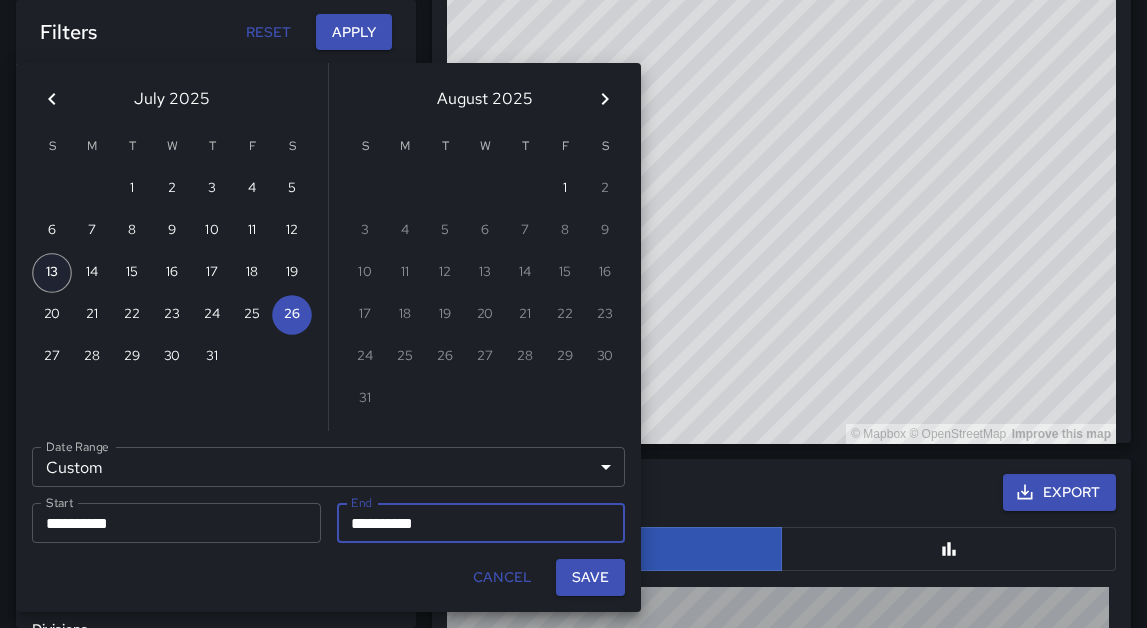 click on "13" at bounding box center [52, 273] 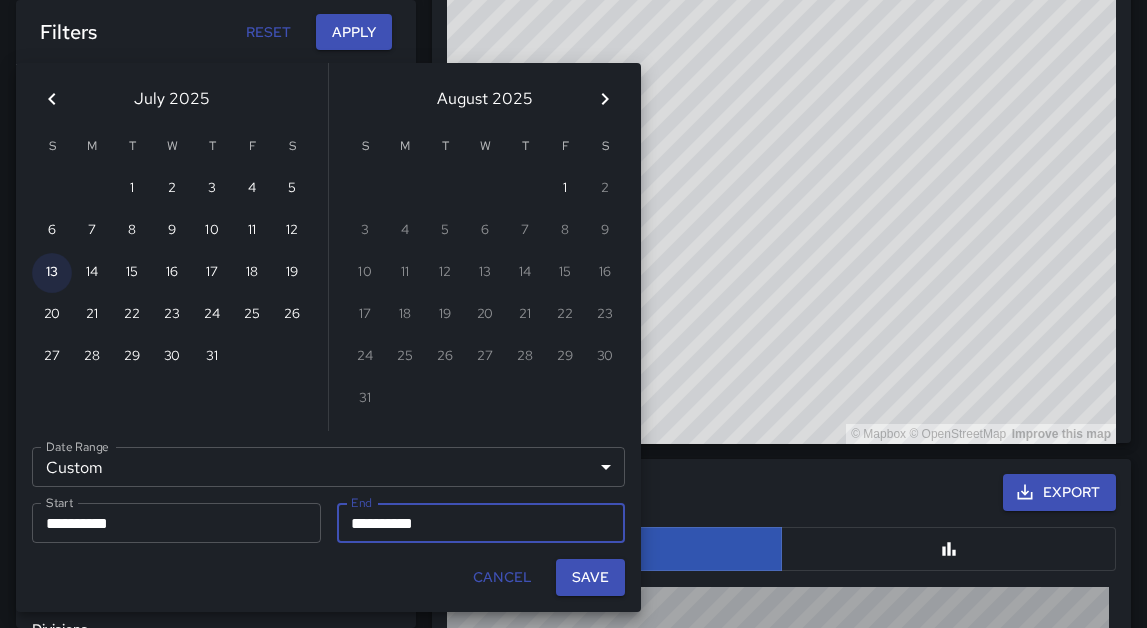 type on "**********" 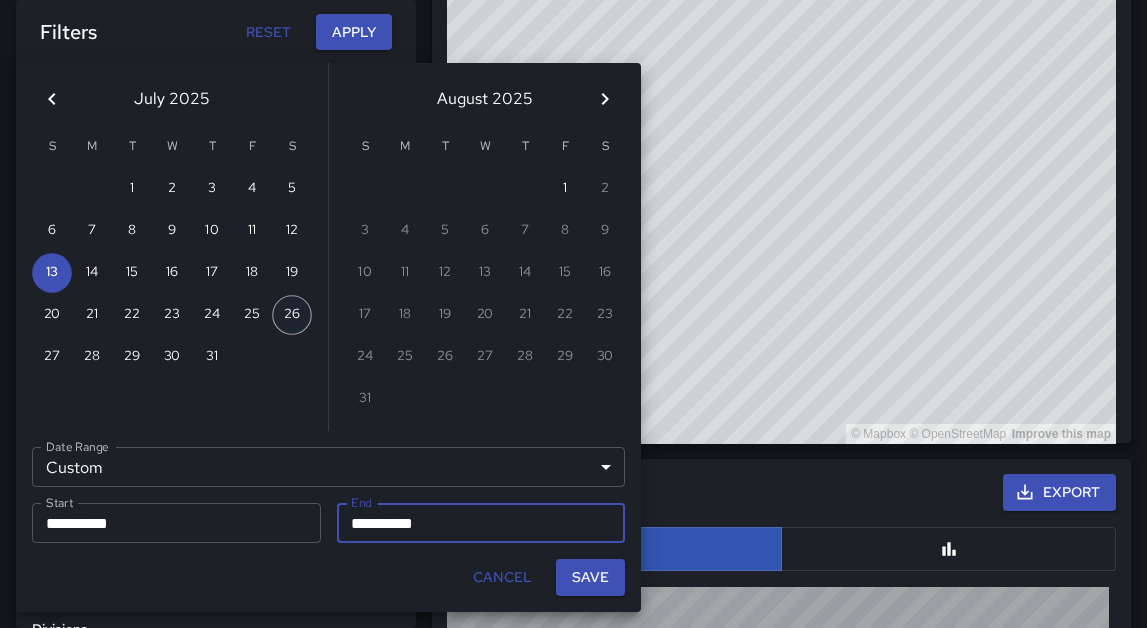click on "26" at bounding box center (292, 315) 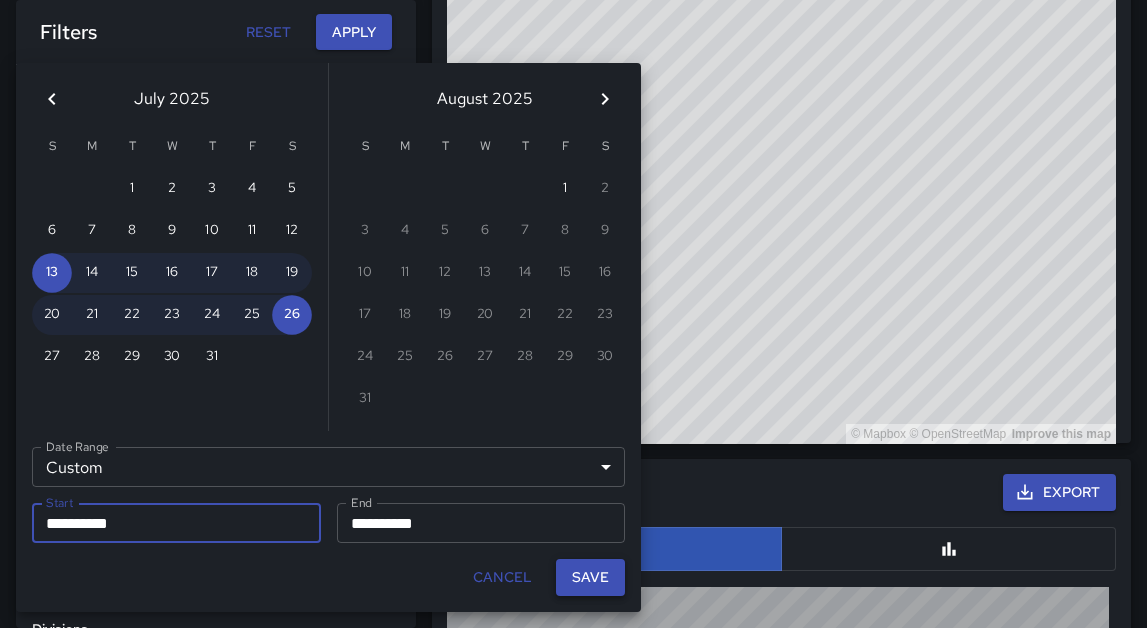 click on "Save" at bounding box center (590, 577) 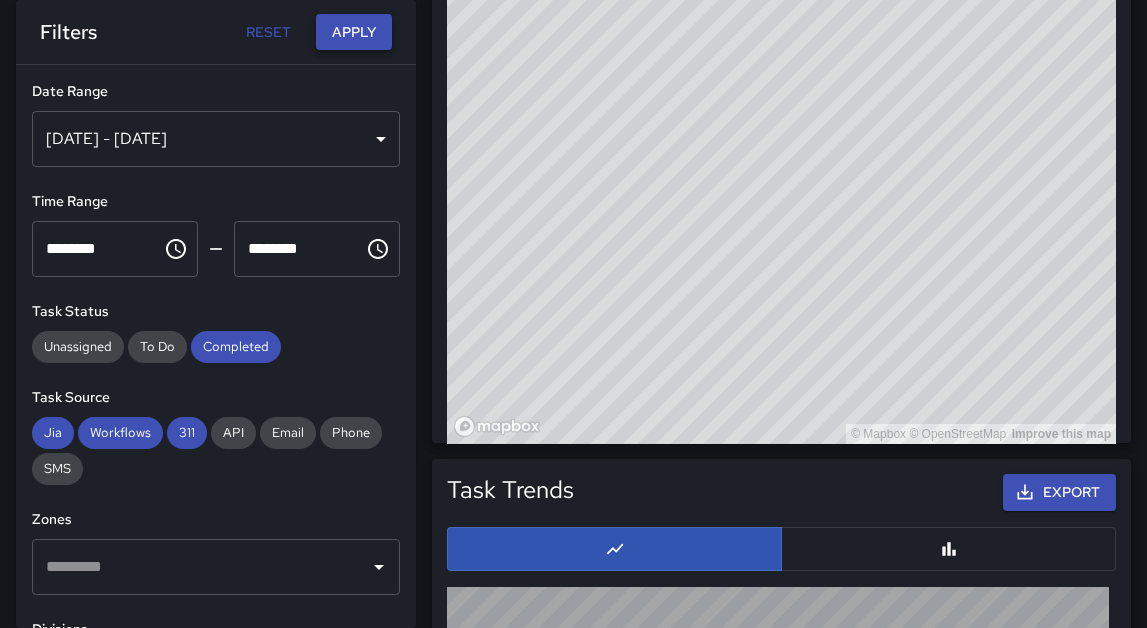 click on "Apply" at bounding box center (354, 32) 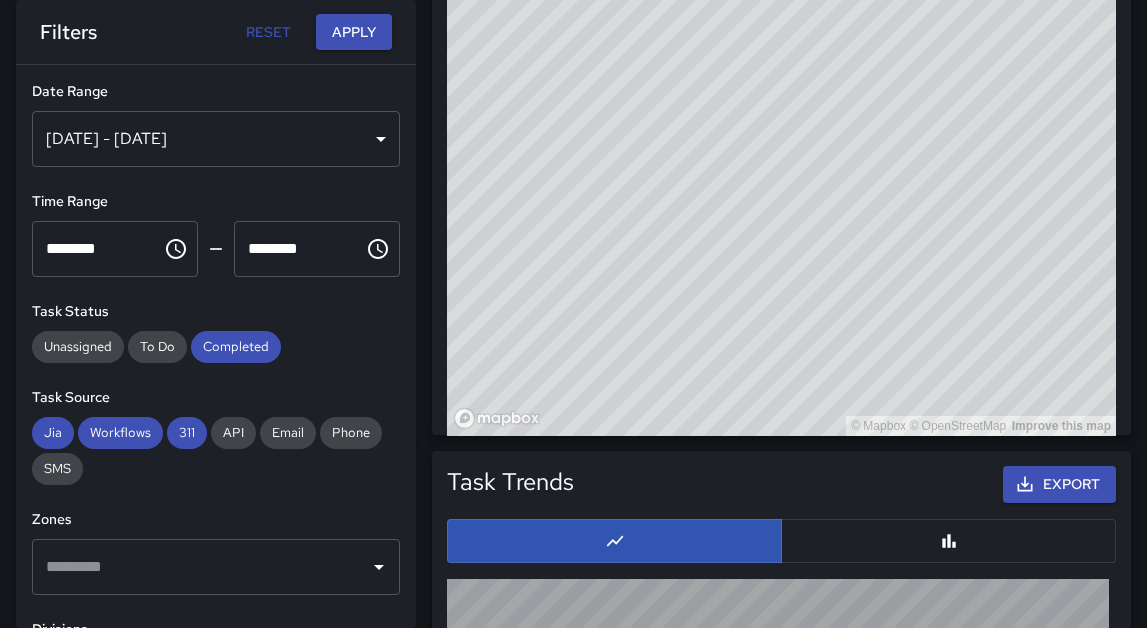 click on "[DATE] - [DATE]" at bounding box center (216, 139) 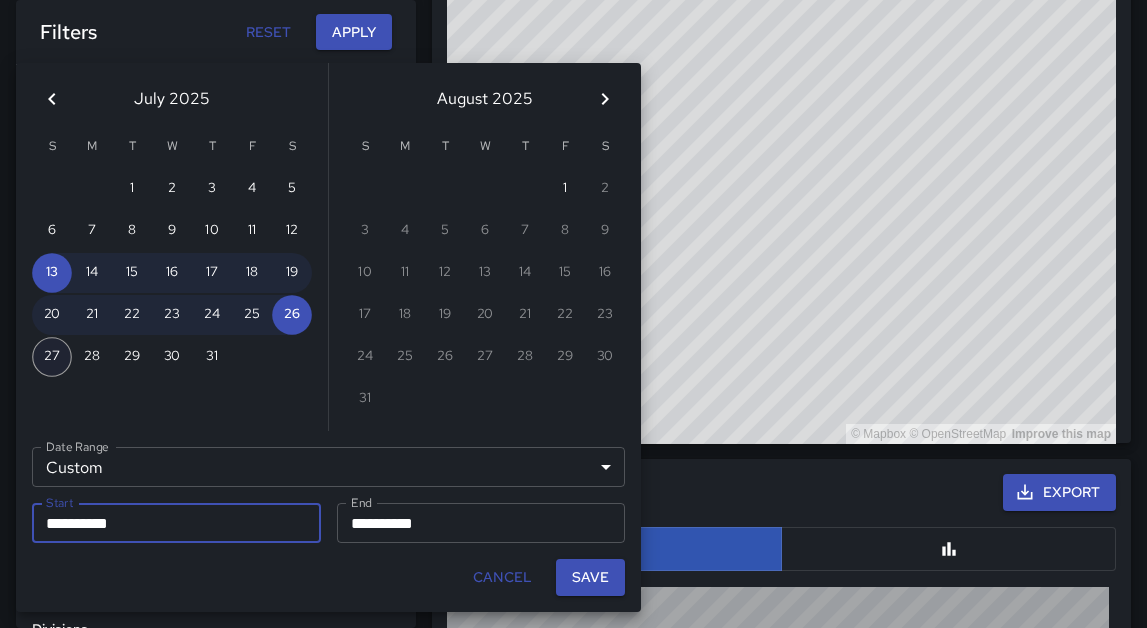 click on "27" at bounding box center [52, 357] 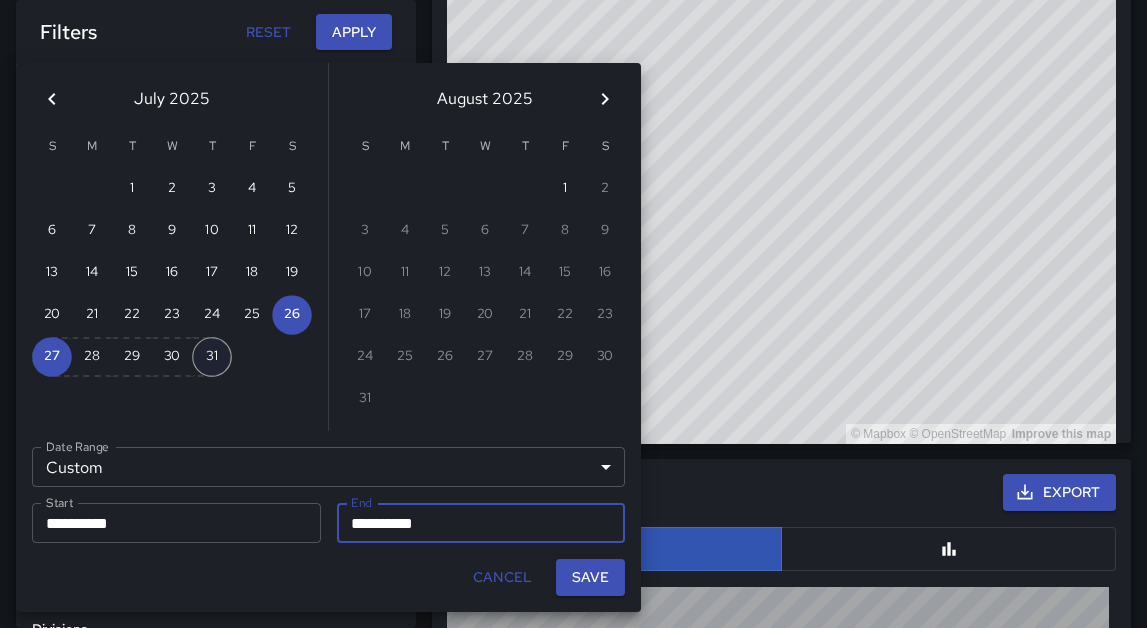 click on "31" at bounding box center (212, 357) 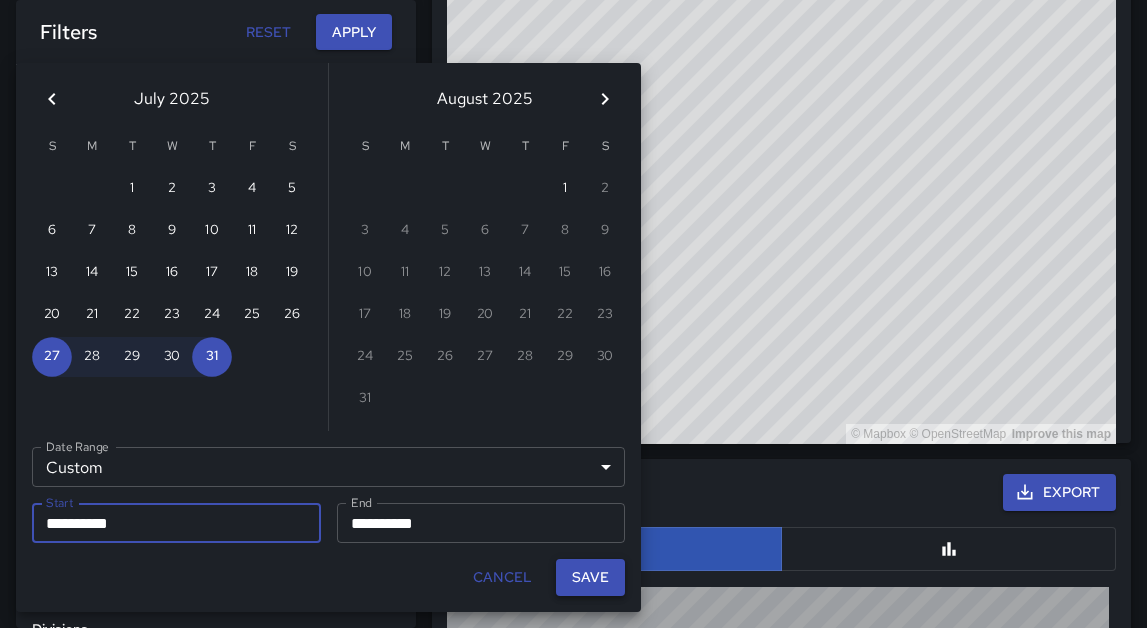 click on "Save" at bounding box center (590, 577) 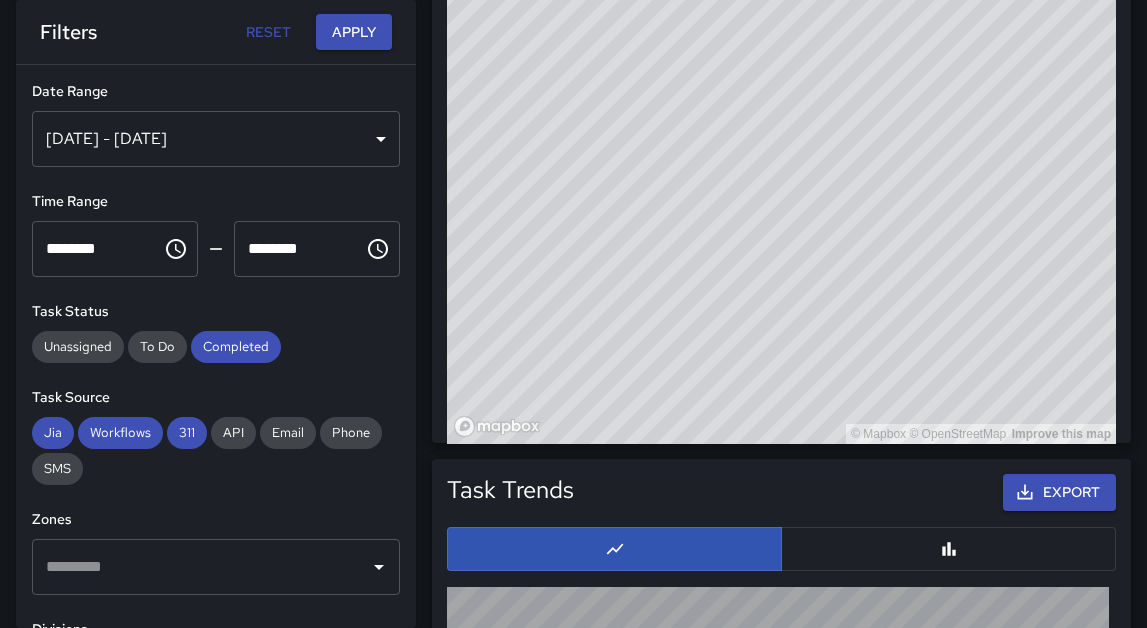 click on "[DATE] - [DATE]" at bounding box center (216, 139) 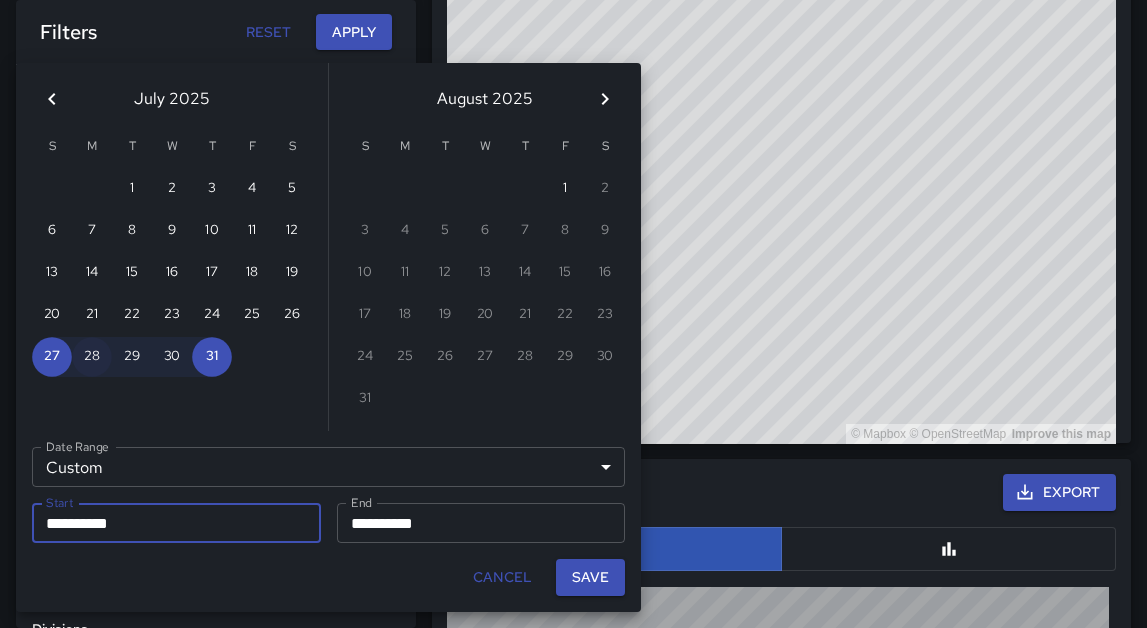 click on "28" at bounding box center (92, 357) 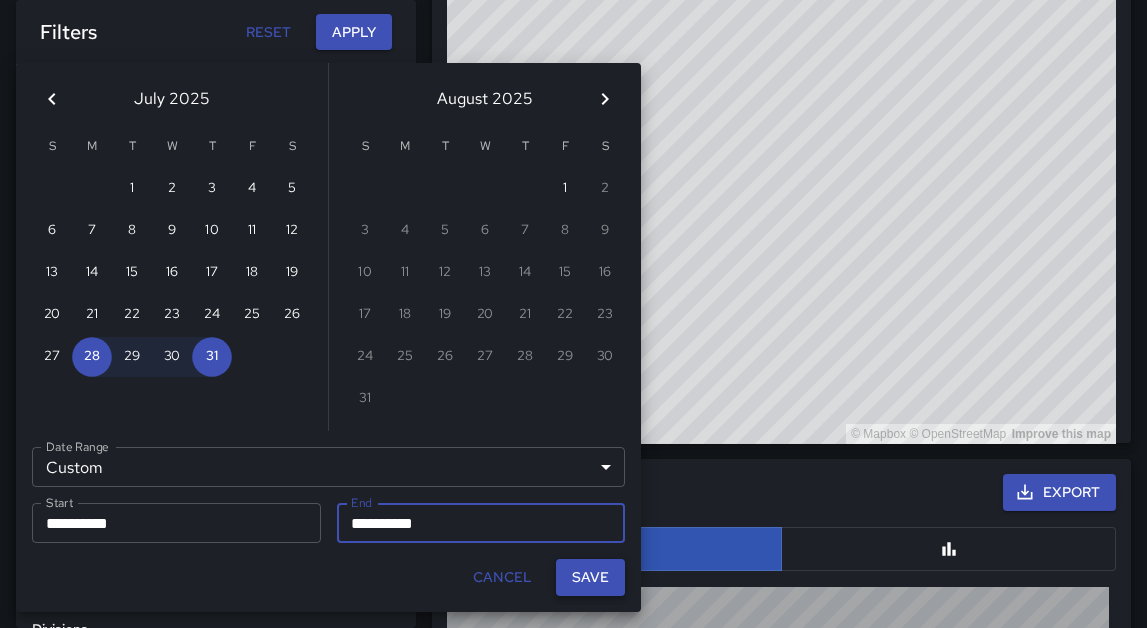 click on "Save" at bounding box center [590, 577] 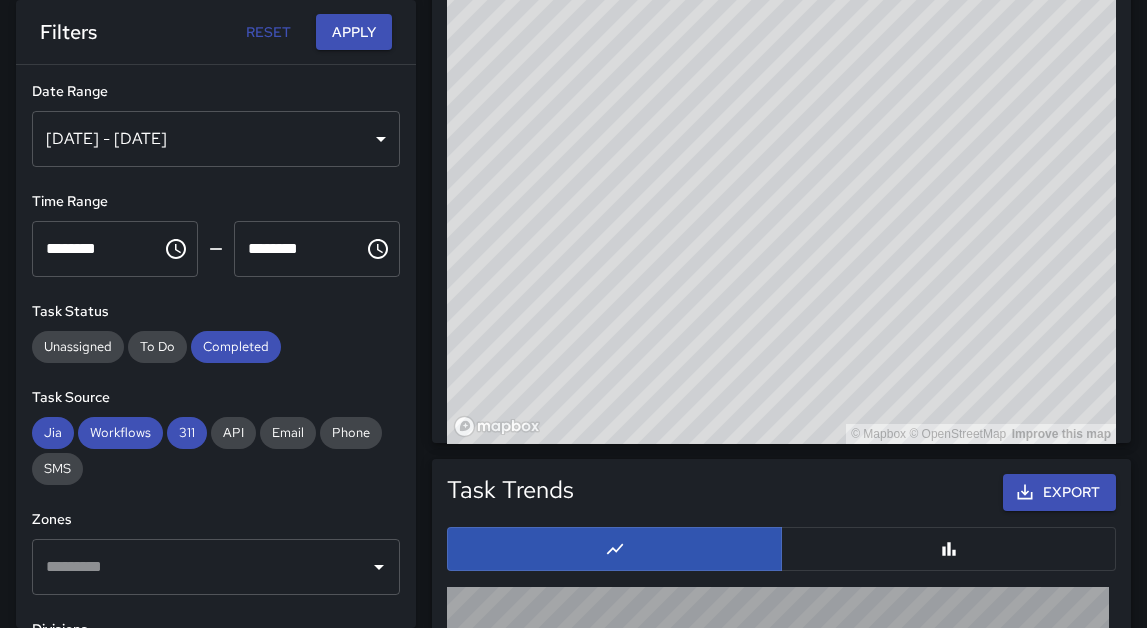 click on "[DATE] - [DATE]" at bounding box center (216, 139) 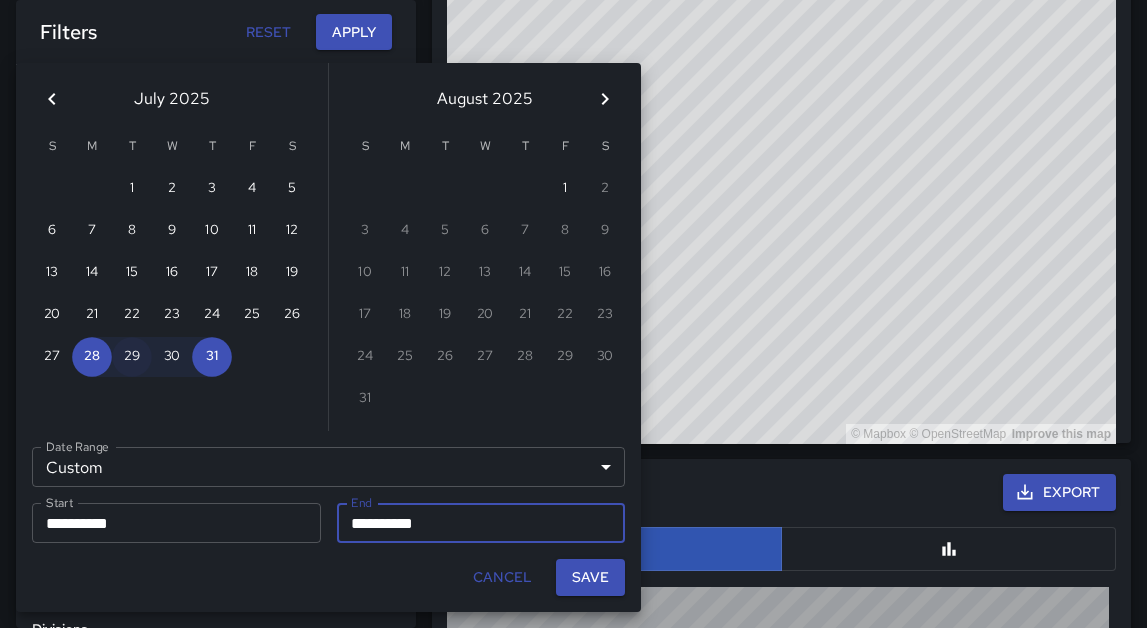 click on "29" at bounding box center [132, 357] 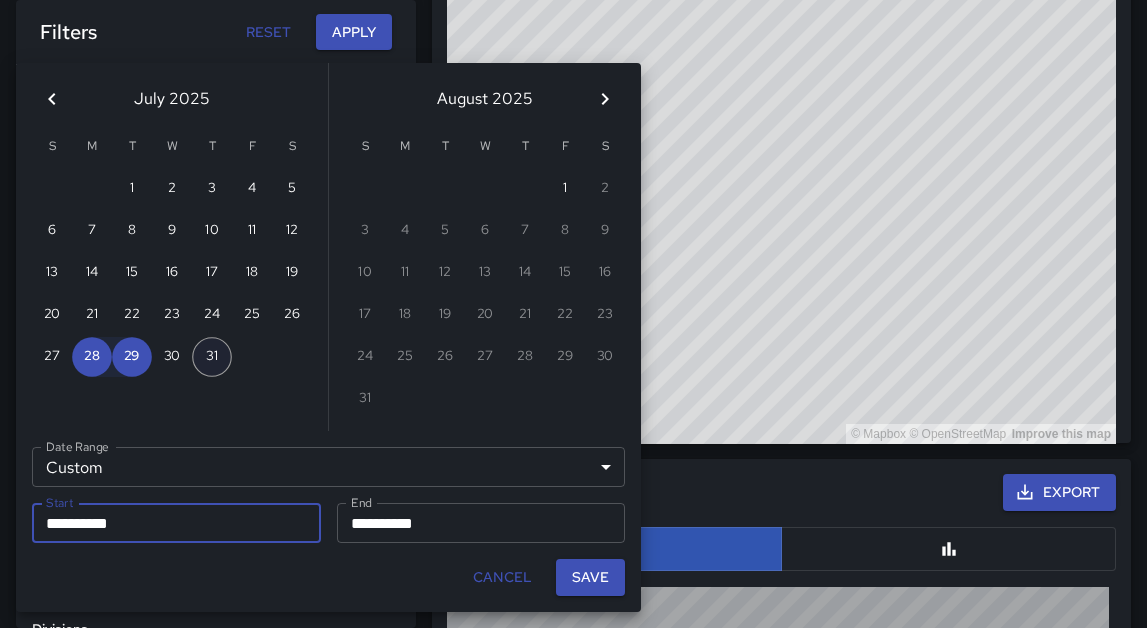 click on "31" at bounding box center [212, 357] 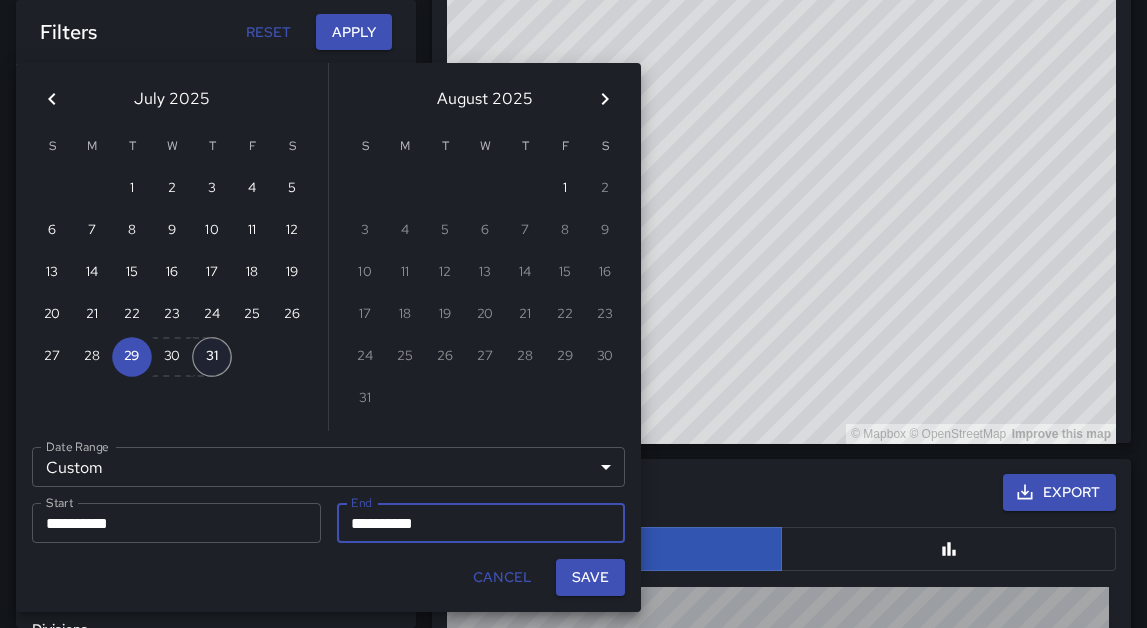 type on "**********" 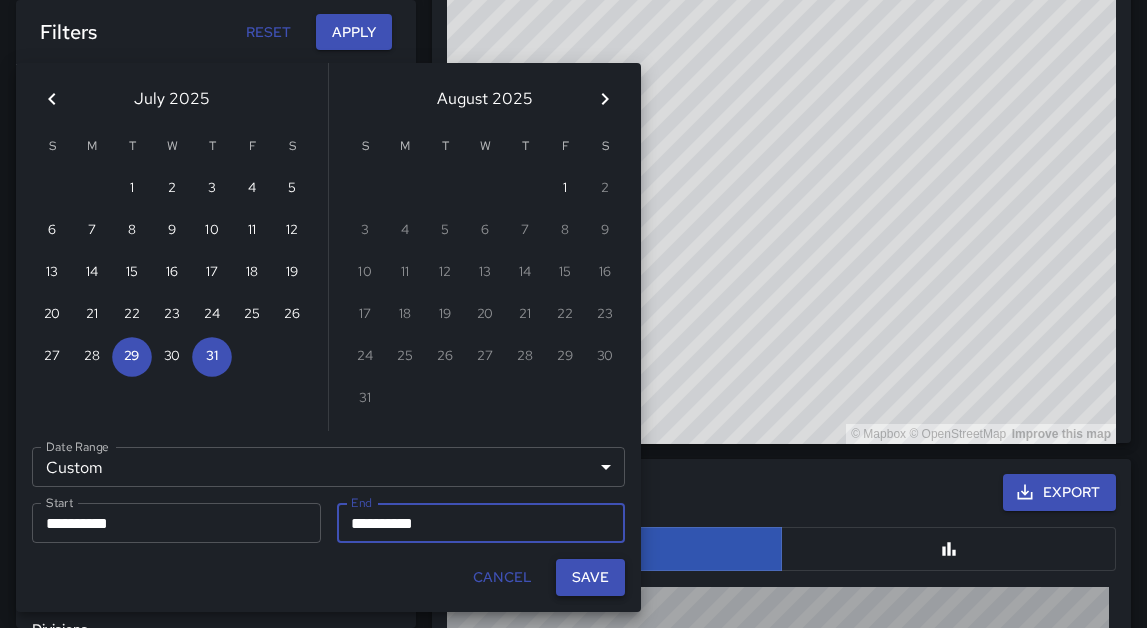 click on "Save" at bounding box center (590, 577) 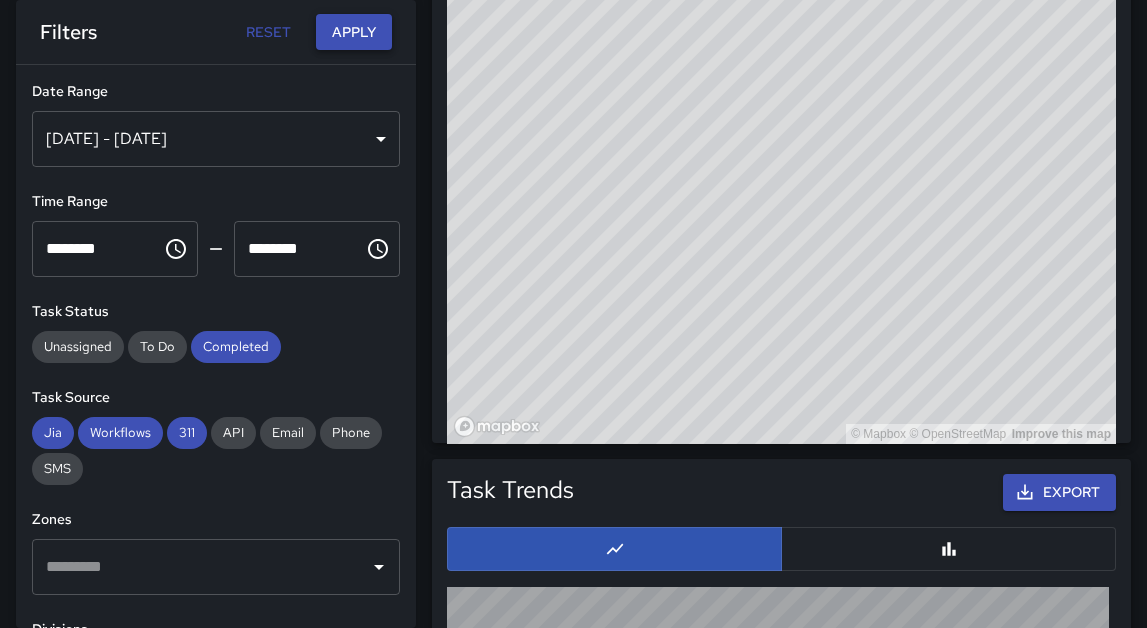 click on "Apply" at bounding box center (354, 32) 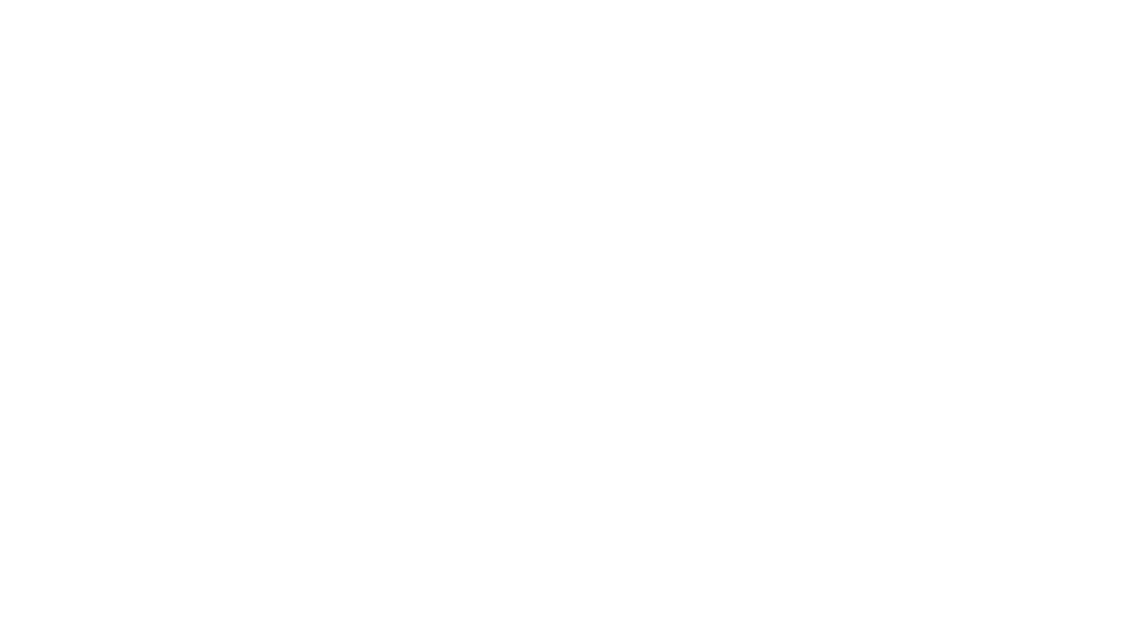 scroll, scrollTop: 0, scrollLeft: 0, axis: both 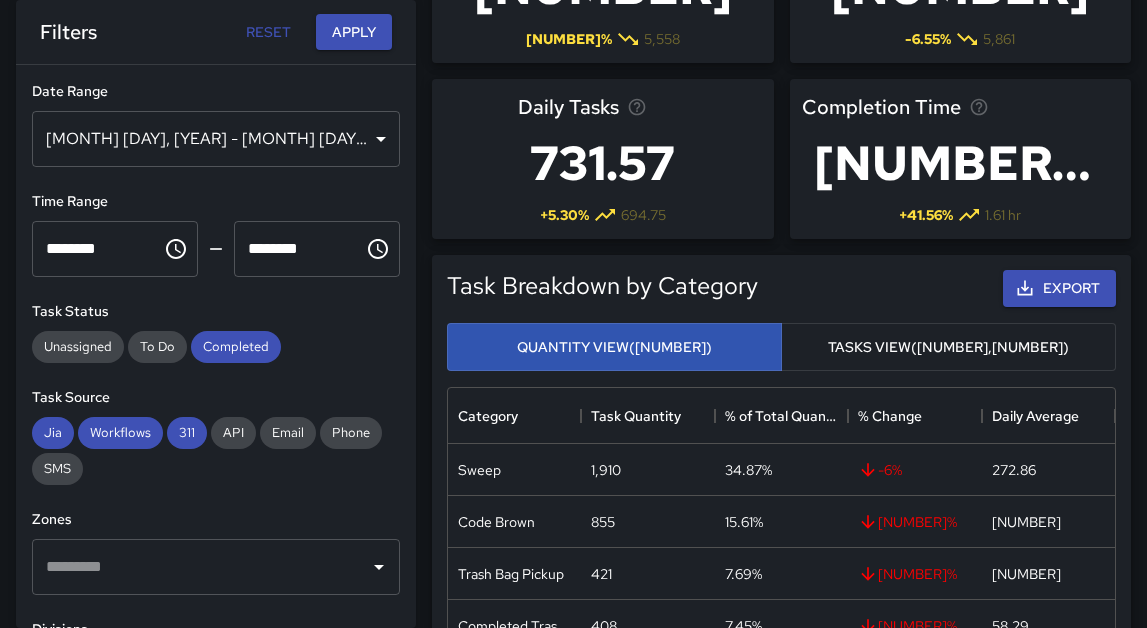 click on "[DATE] - [DATE]" at bounding box center [216, 139] 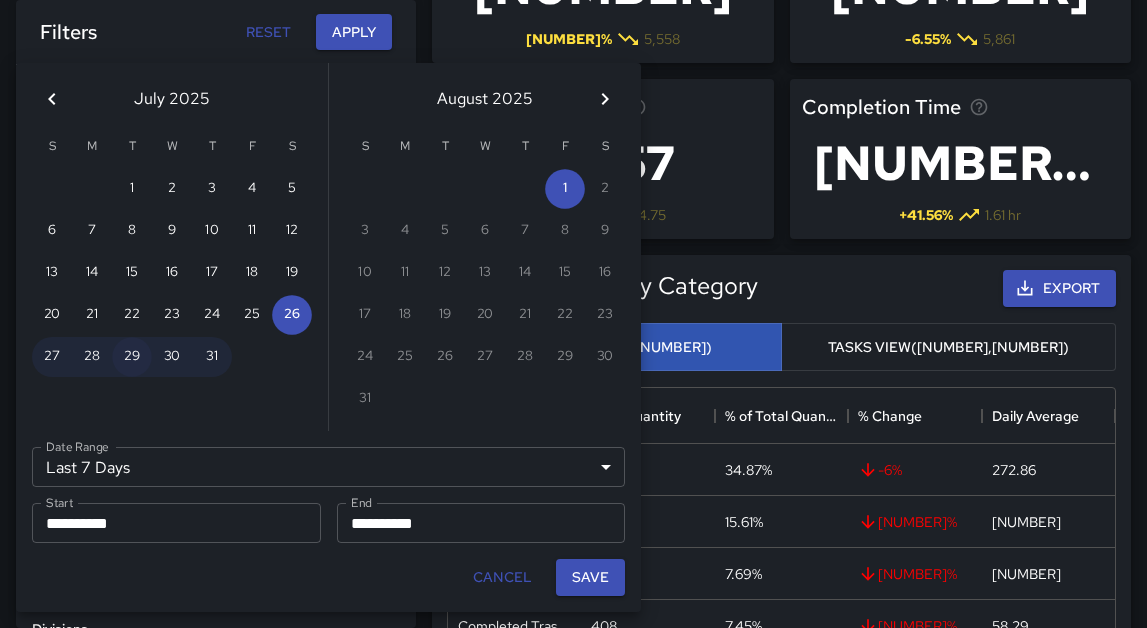 click on "29" at bounding box center (132, 357) 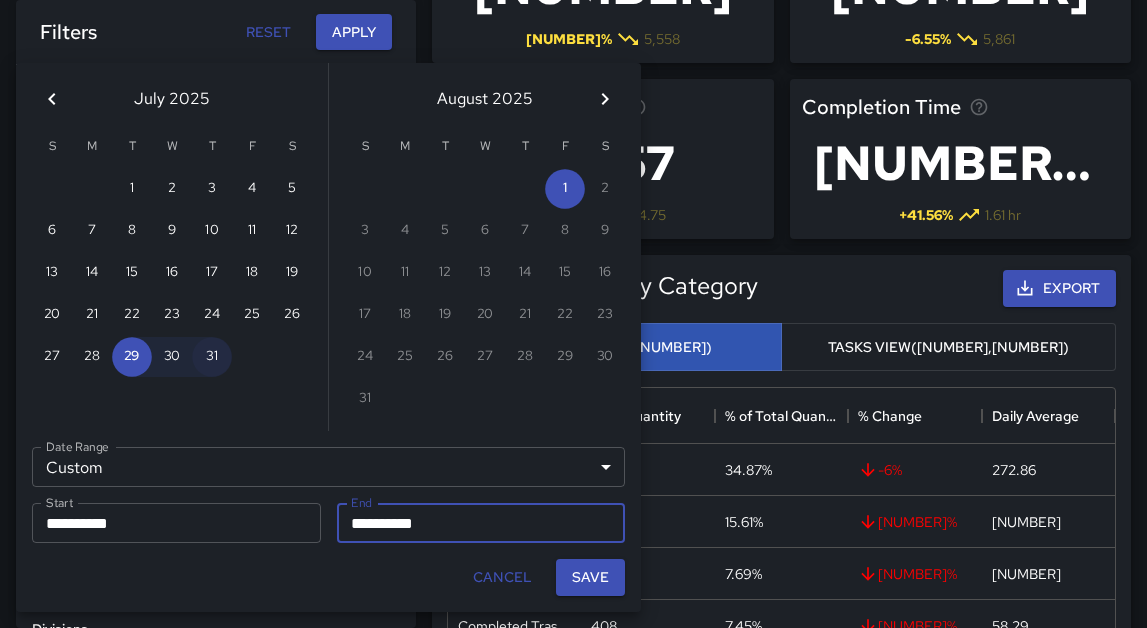 click on "31" at bounding box center [212, 357] 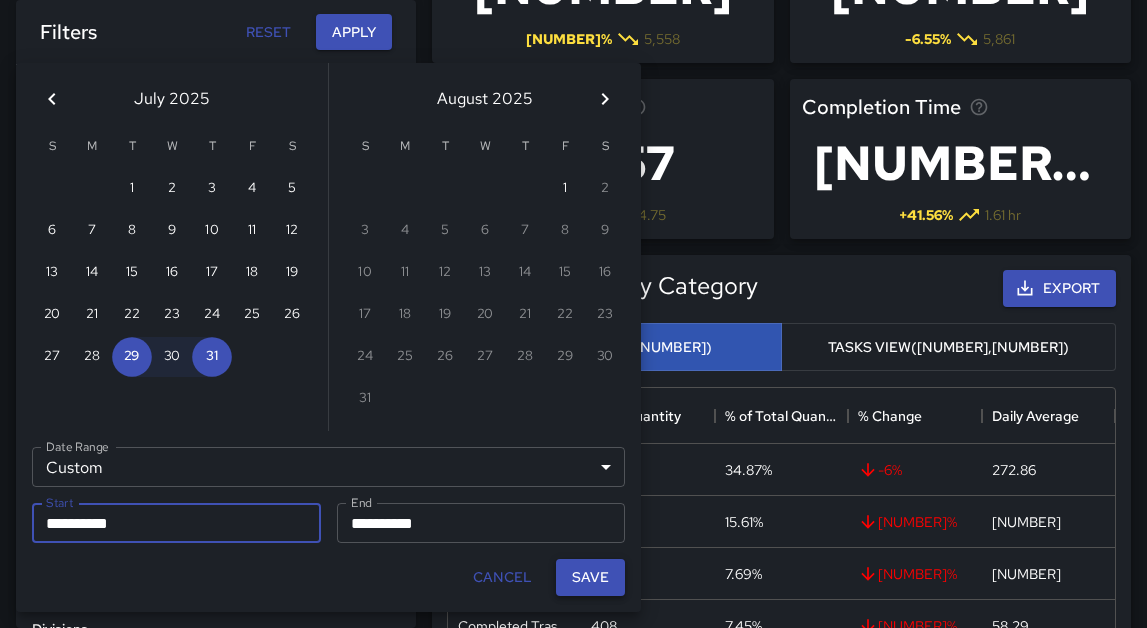 click on "Save" at bounding box center [590, 577] 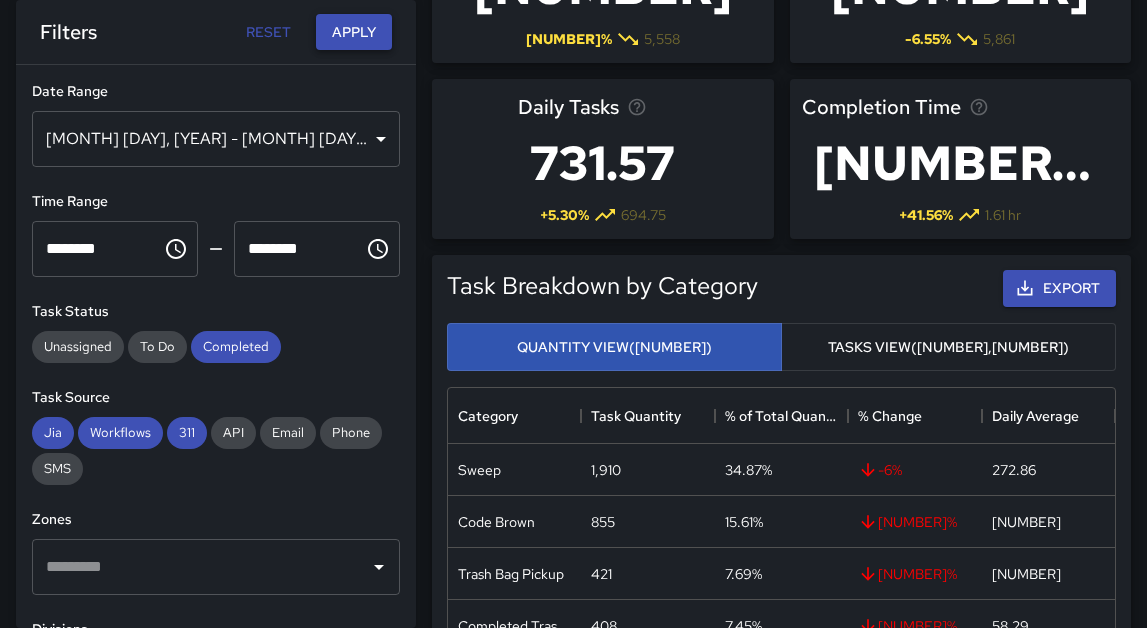 click on "Apply" at bounding box center (354, 32) 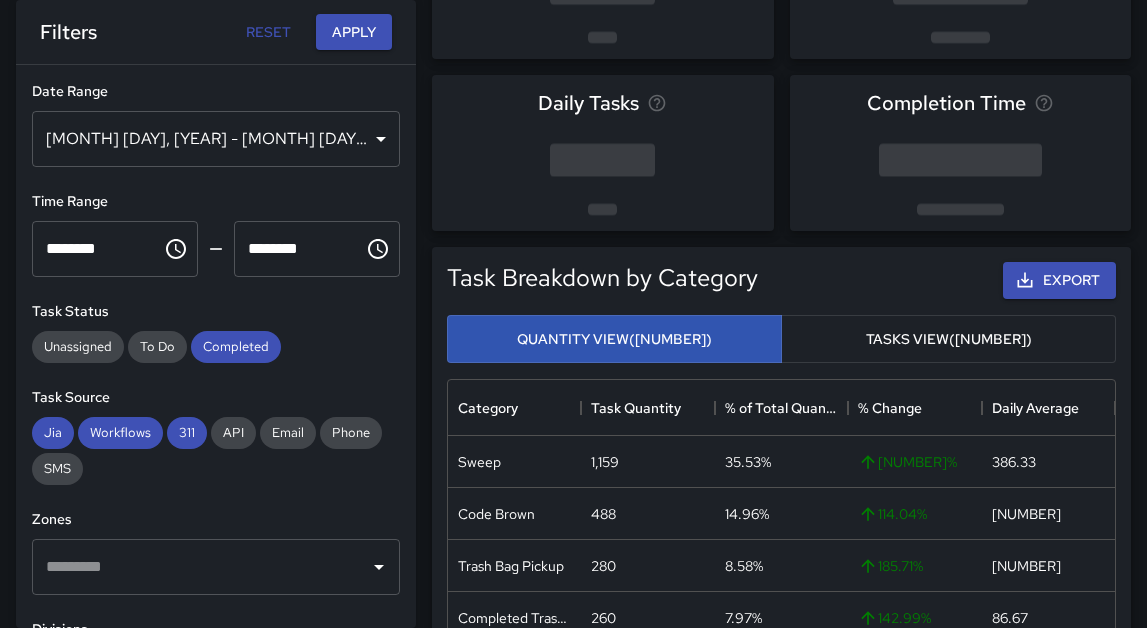click on "Tasks View  (3,064)" at bounding box center [948, 339] 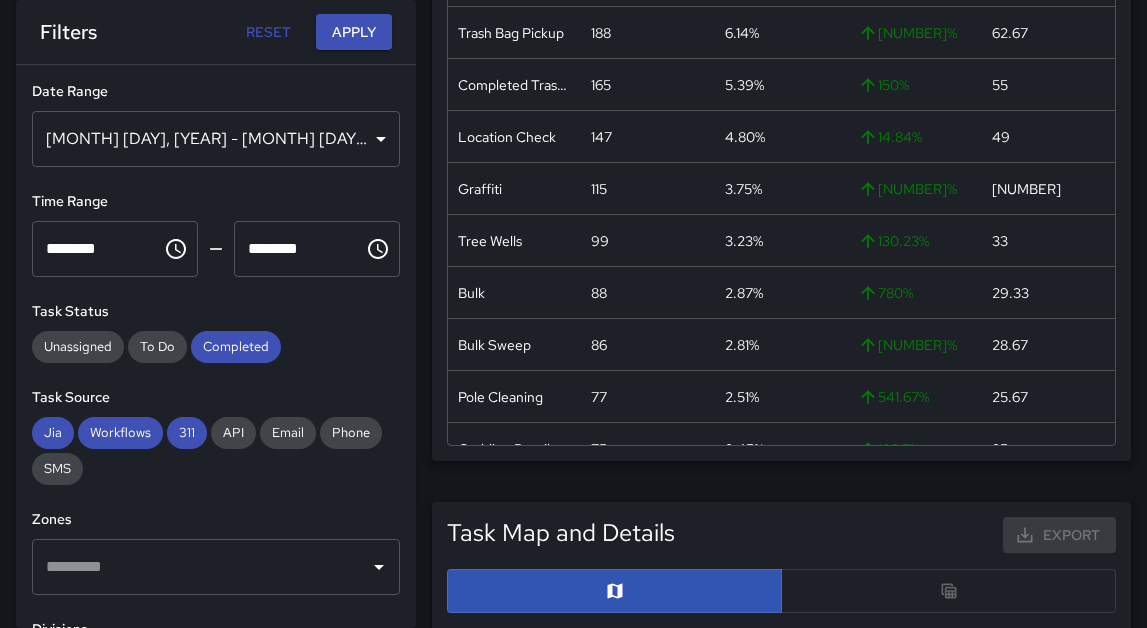 scroll, scrollTop: 925, scrollLeft: 0, axis: vertical 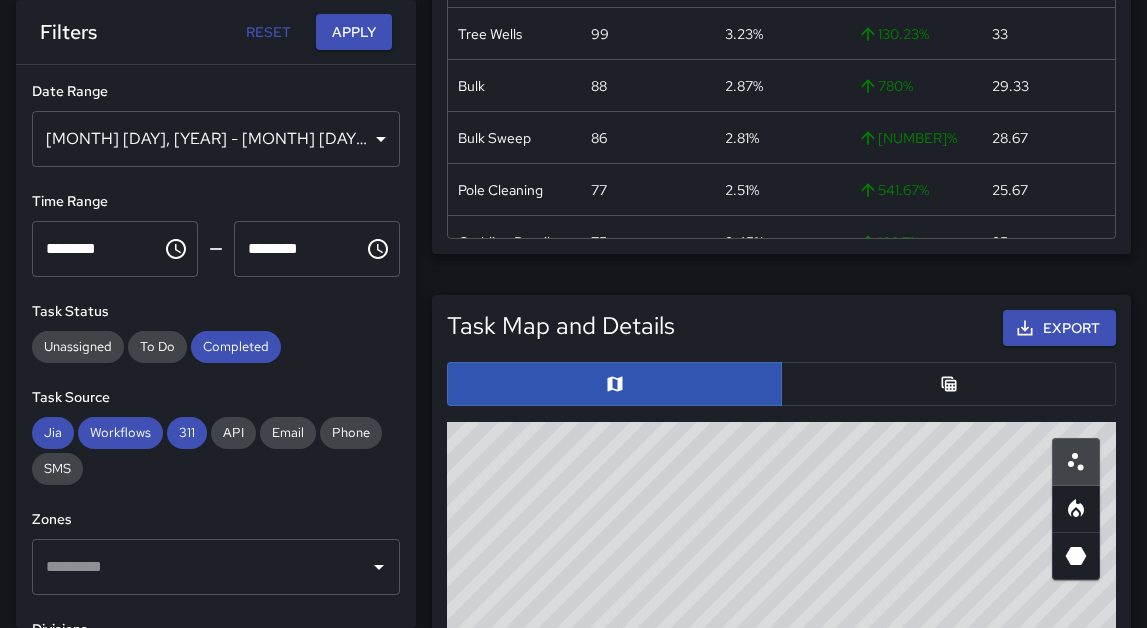 drag, startPoint x: 809, startPoint y: 469, endPoint x: 691, endPoint y: 627, distance: 197.20041 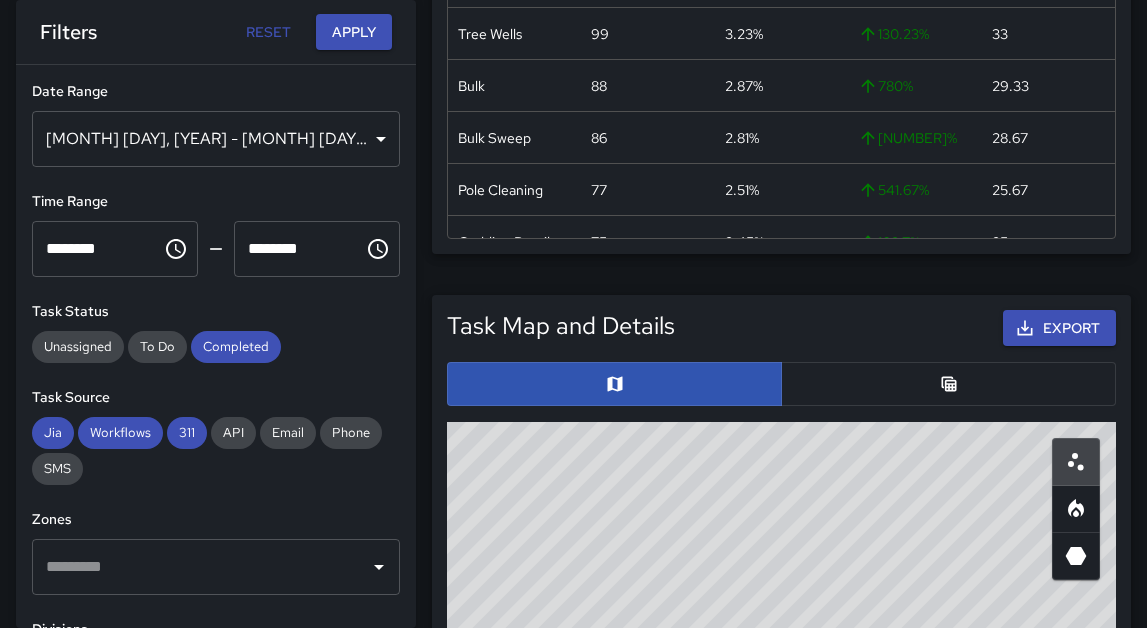 drag, startPoint x: 813, startPoint y: 480, endPoint x: 817, endPoint y: 509, distance: 29.274563 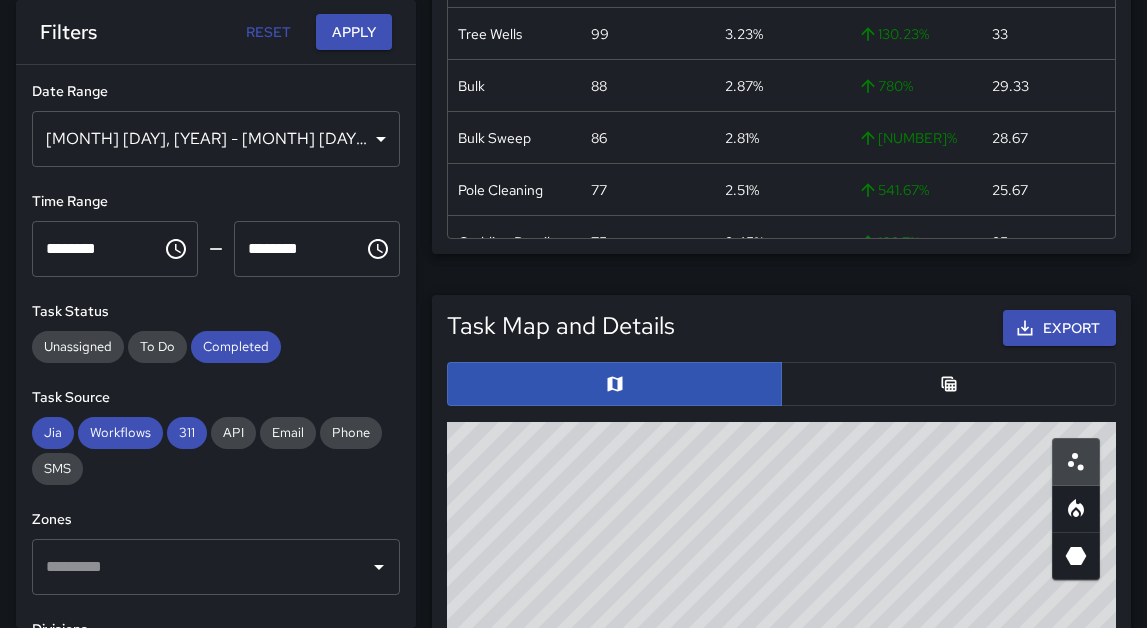 drag, startPoint x: 752, startPoint y: 447, endPoint x: 829, endPoint y: 515, distance: 102.7278 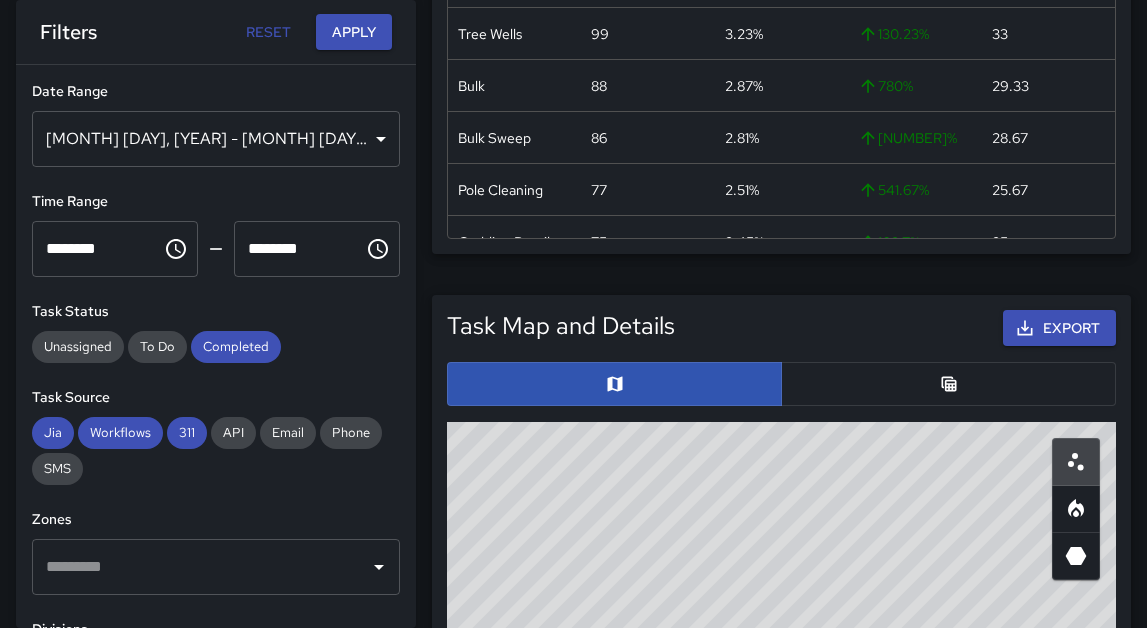click on "© Mapbox   © OpenStreetMap   Improve this map" at bounding box center [781, 822] 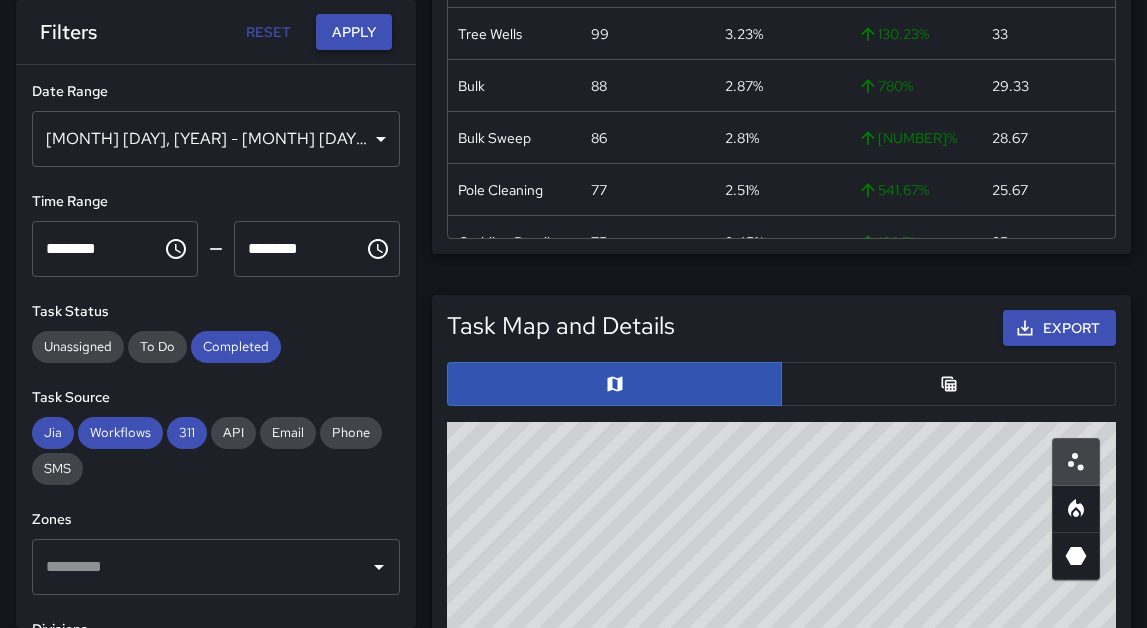 click on "Apply" at bounding box center (354, 32) 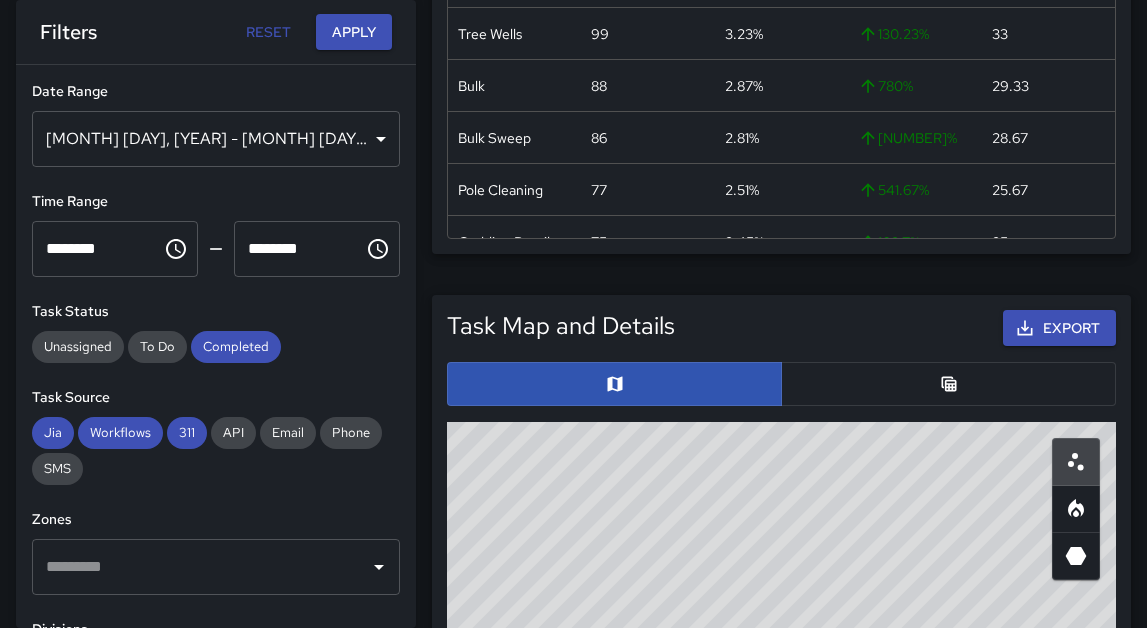 click on "Jul 29, 2025 - Jul 31, 2025" at bounding box center (216, 139) 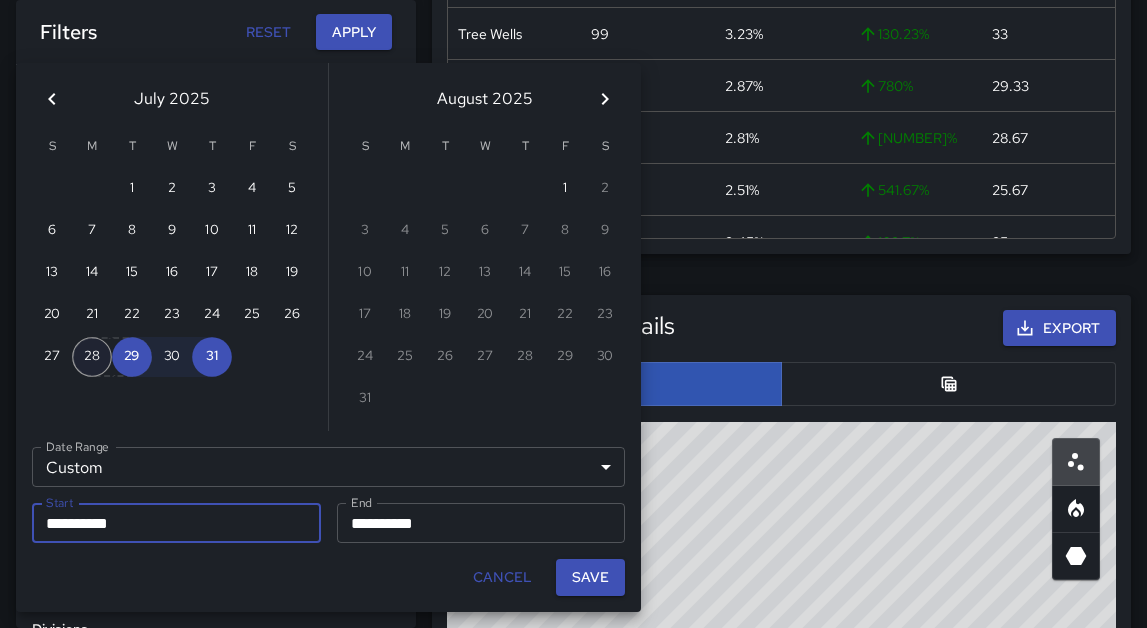 click on "28" at bounding box center [92, 357] 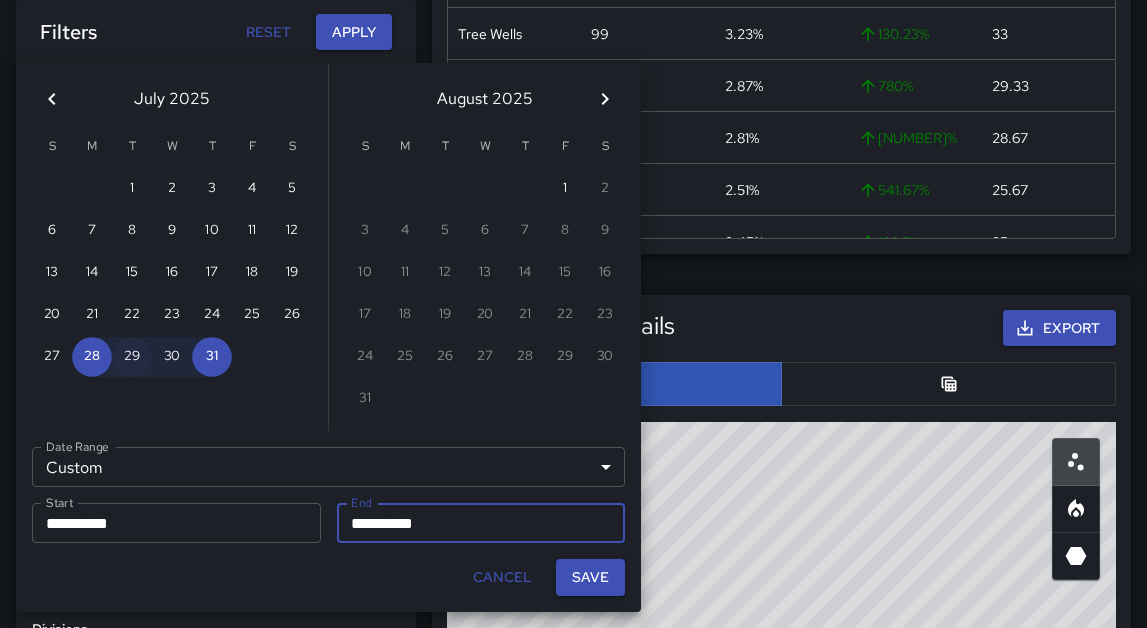 click on "29" at bounding box center (132, 357) 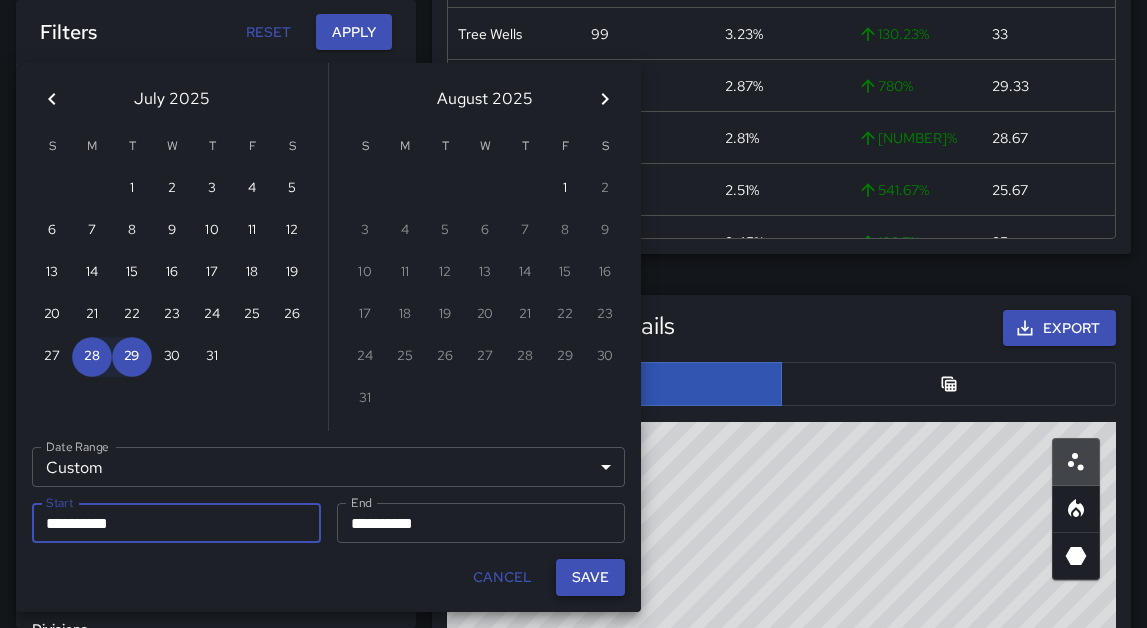 click on "Save" at bounding box center (590, 577) 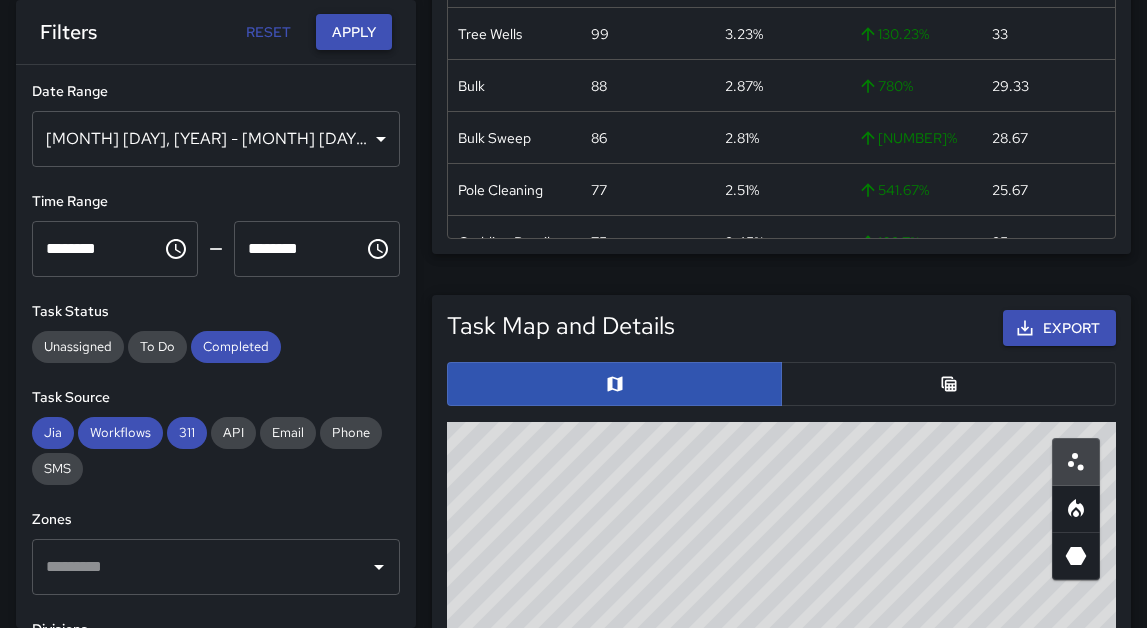 click on "Apply" at bounding box center [354, 32] 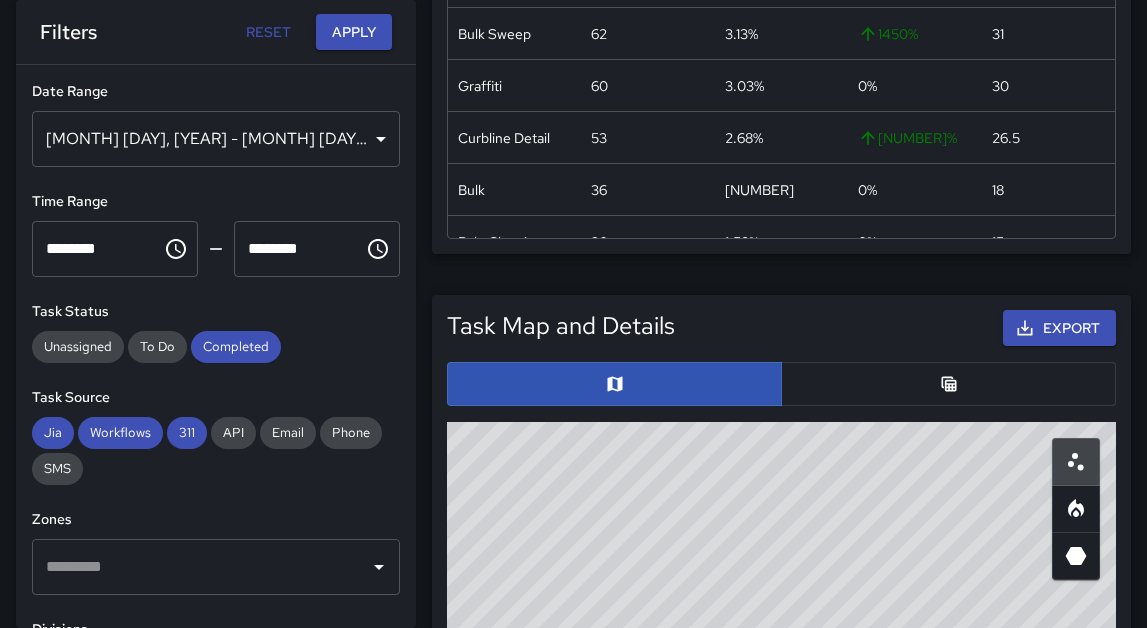 click on "Jul 28, 2025 - Jul 29, 2025" at bounding box center [216, 139] 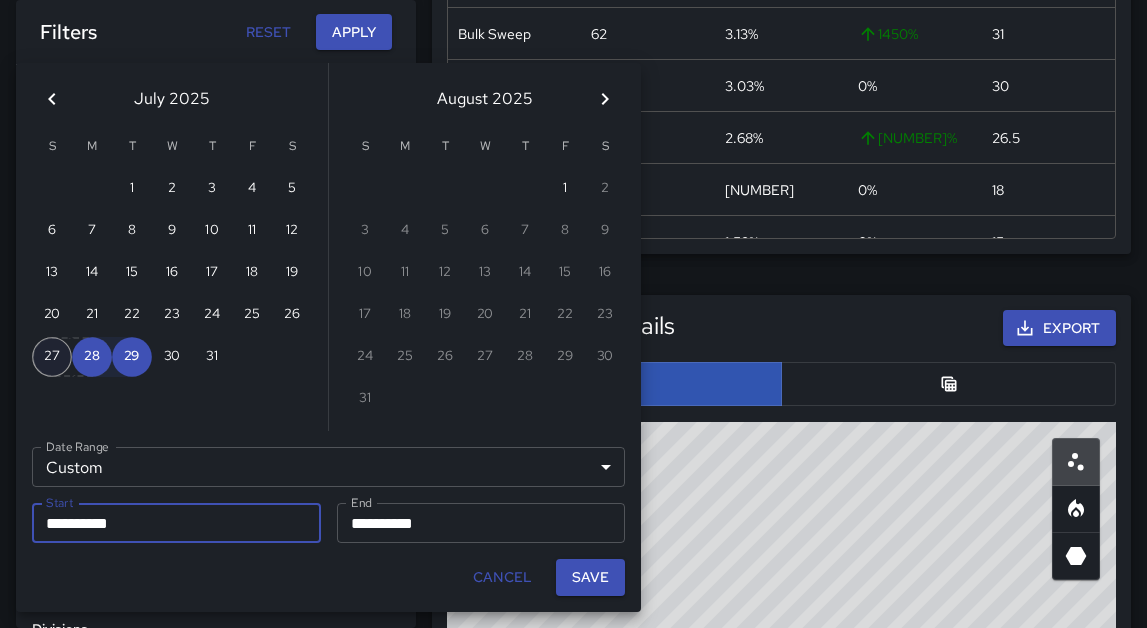click on "27" at bounding box center [52, 357] 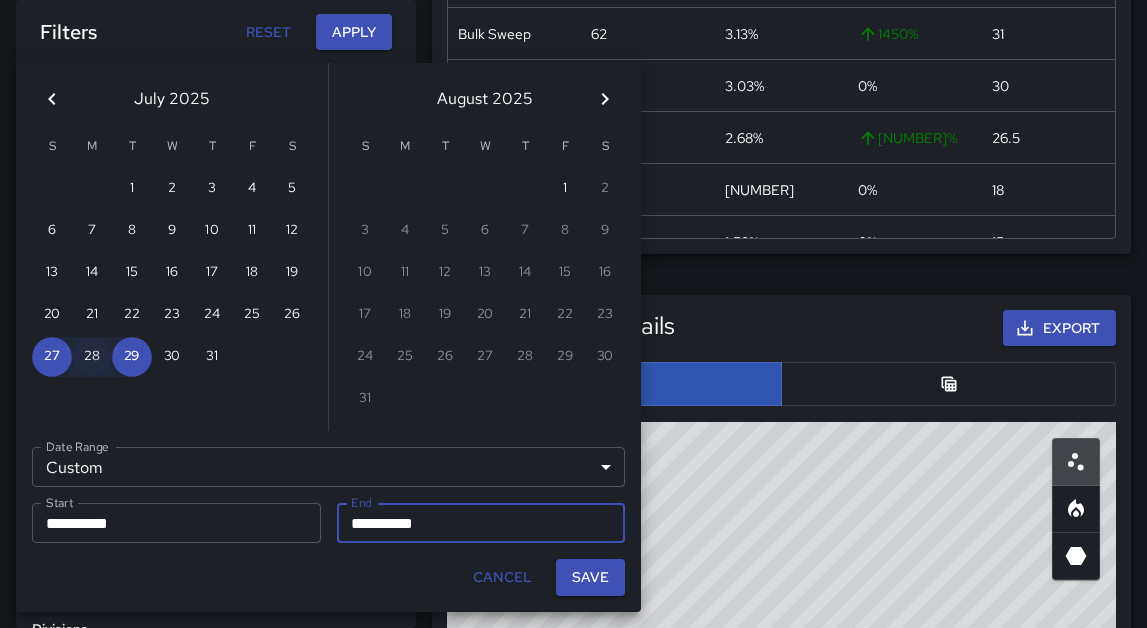 click on "28" at bounding box center [92, 357] 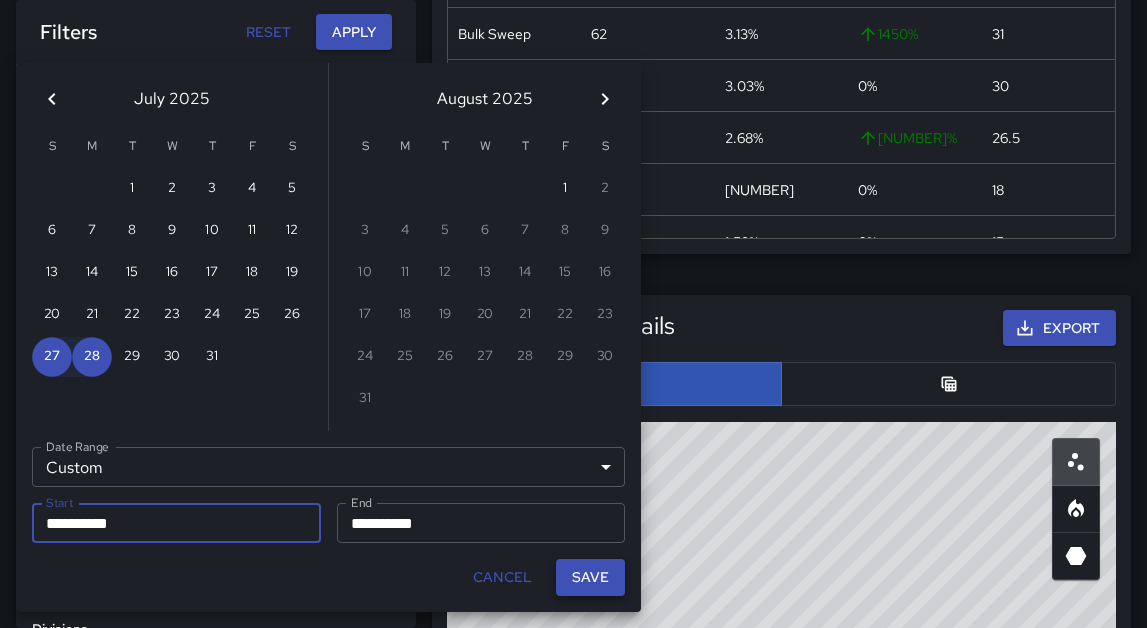 click on "Save" at bounding box center [590, 577] 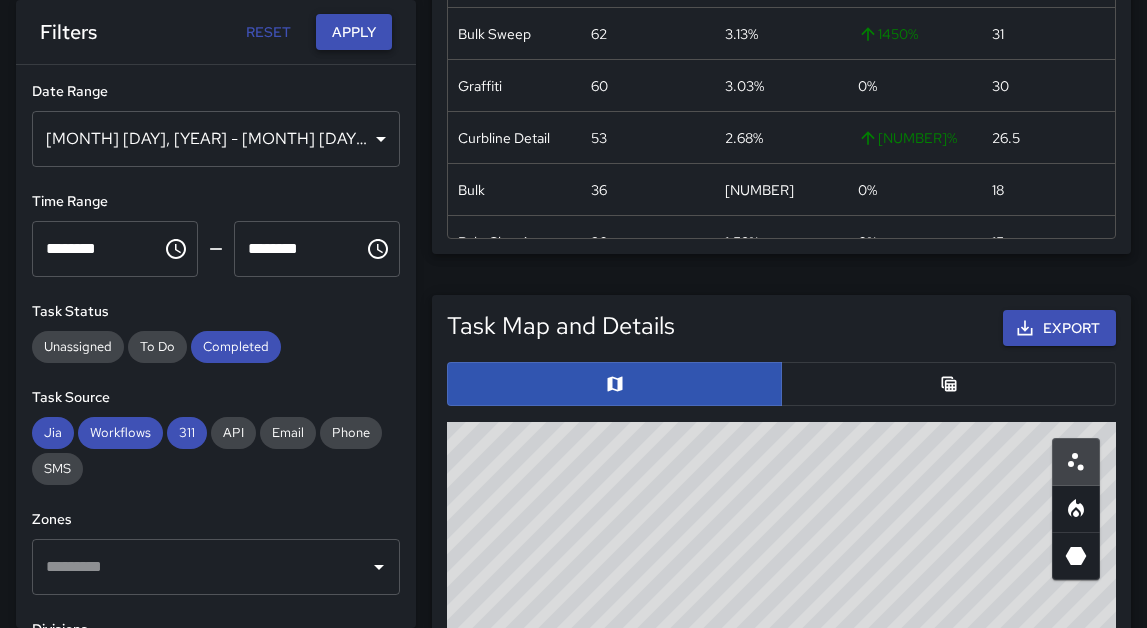 click on "Apply" at bounding box center [354, 32] 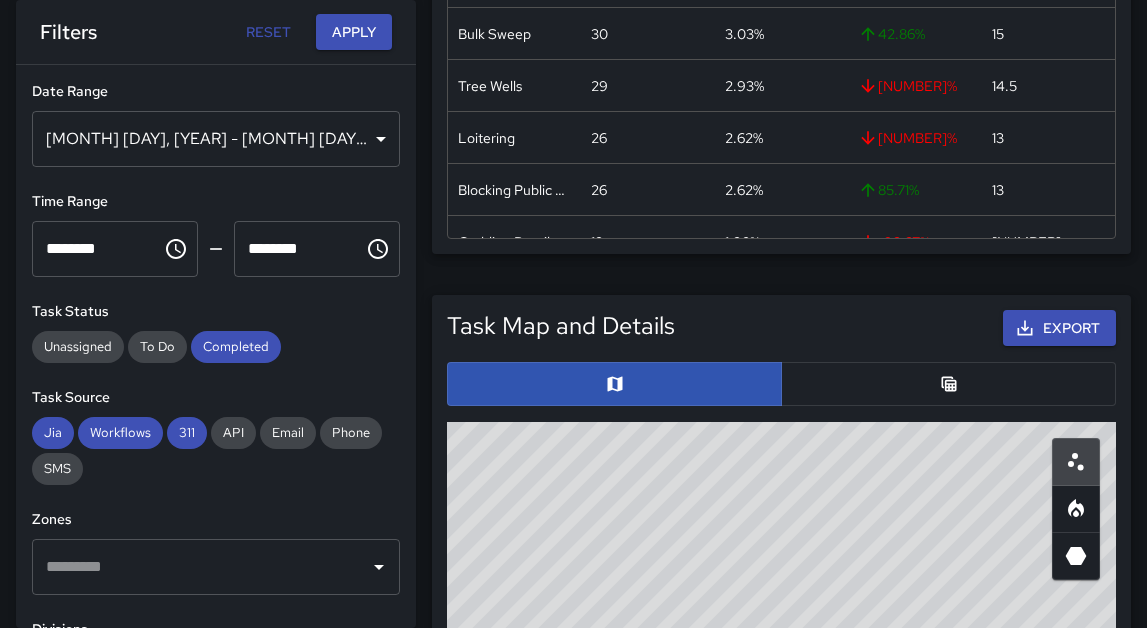 click on "Jul 27, 2025 - Jul 28, 2025" at bounding box center (216, 139) 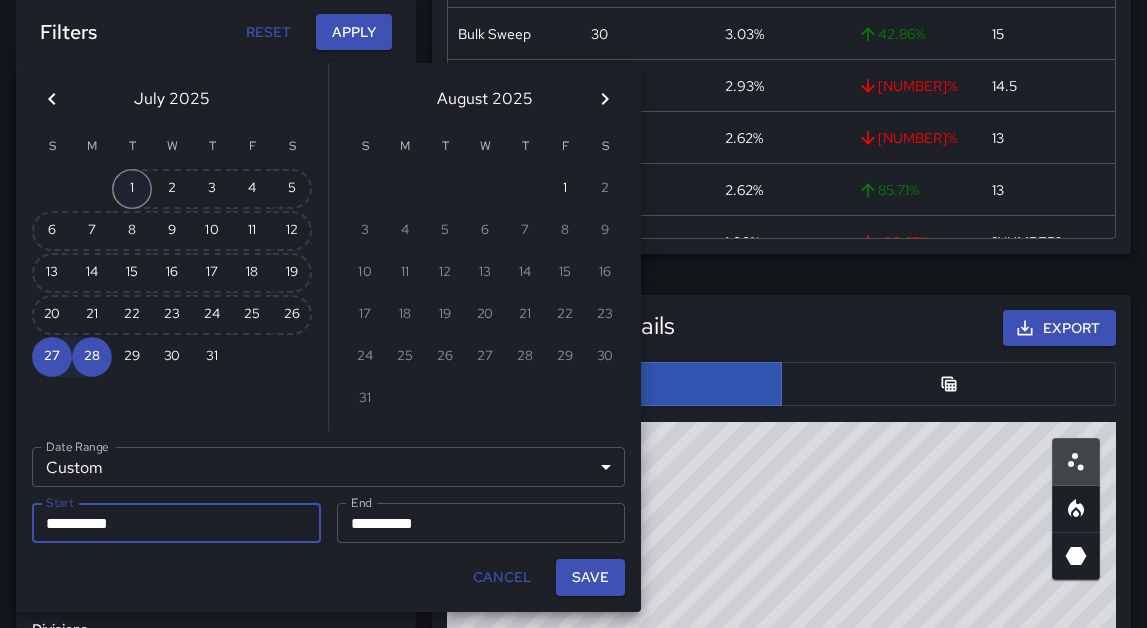 click on "1" at bounding box center [132, 189] 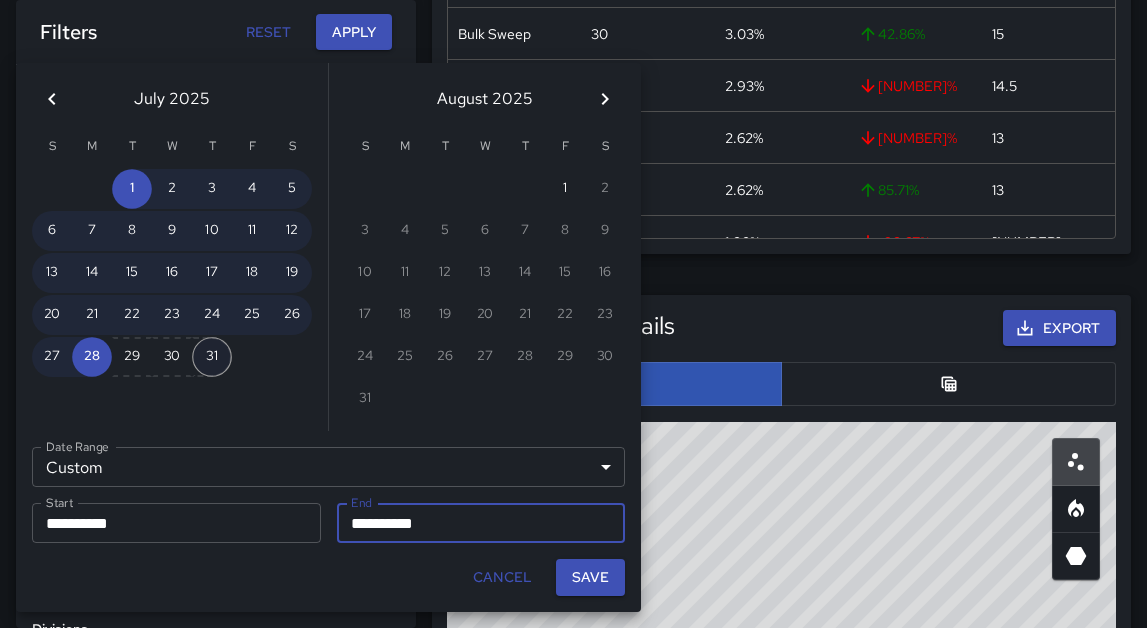 click on "31" at bounding box center (212, 357) 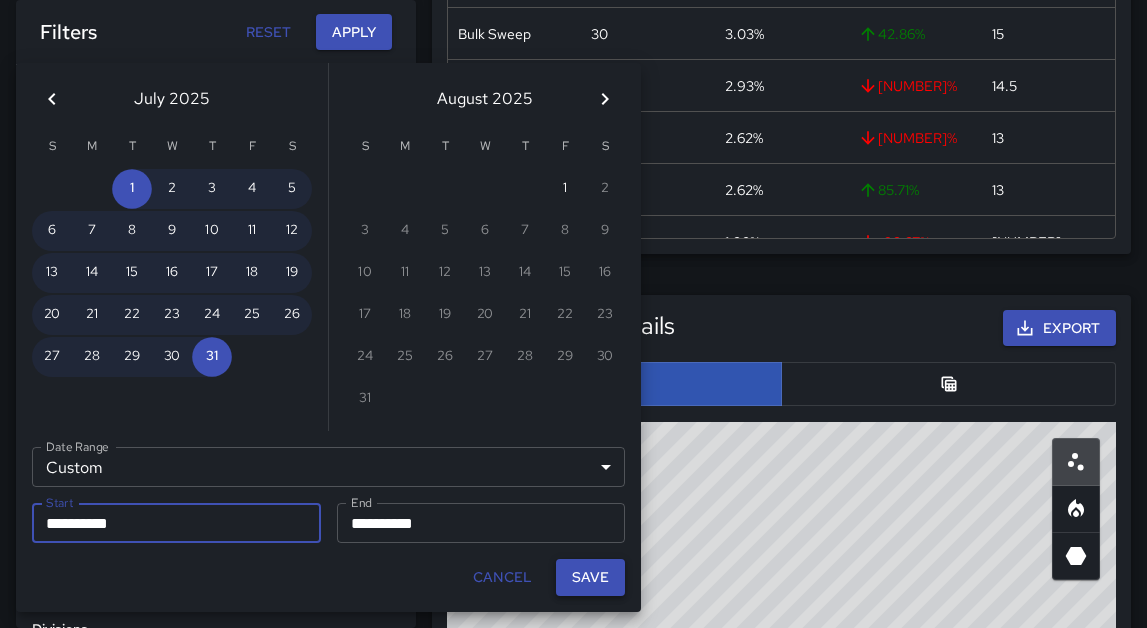 click on "Save" at bounding box center (590, 577) 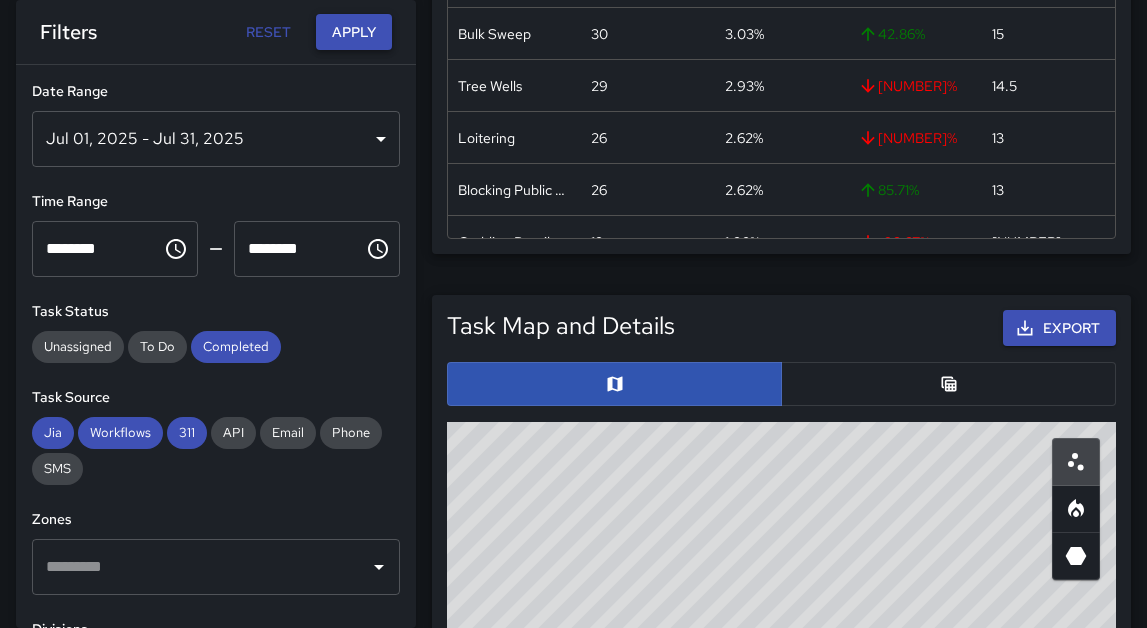 click on "Apply" at bounding box center [354, 32] 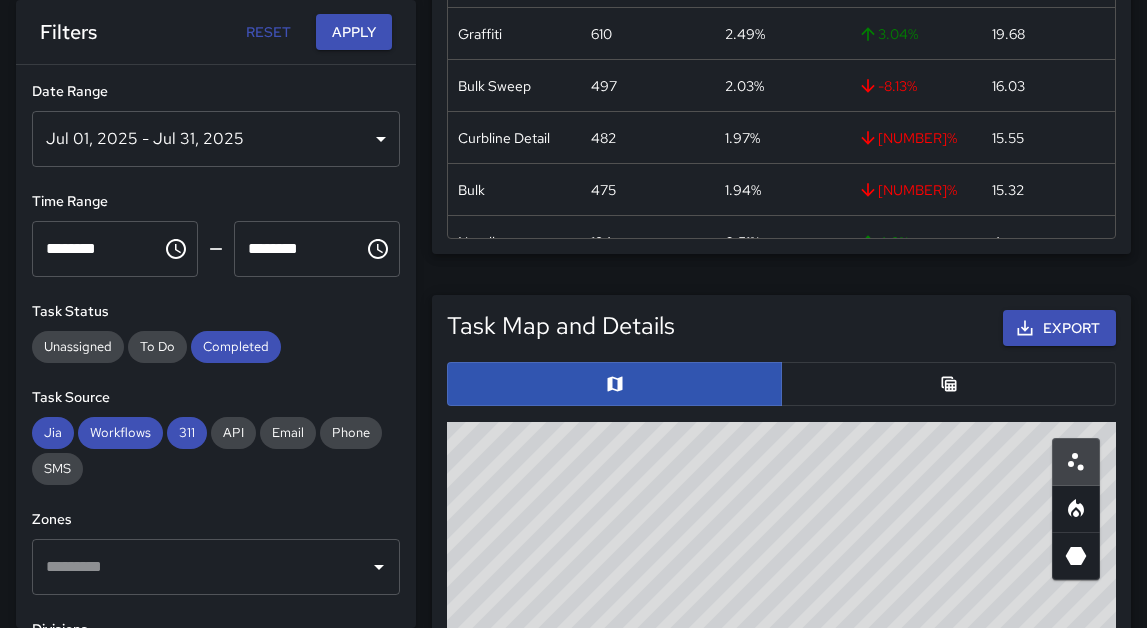 click at bounding box center (948, 384) 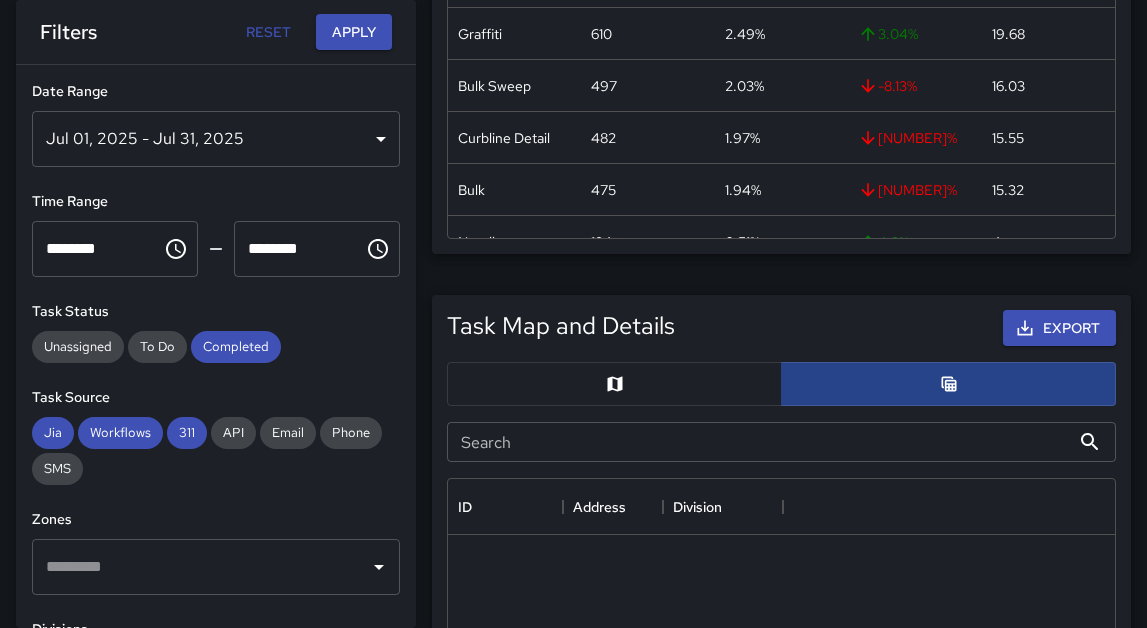 scroll, scrollTop: 745, scrollLeft: 667, axis: both 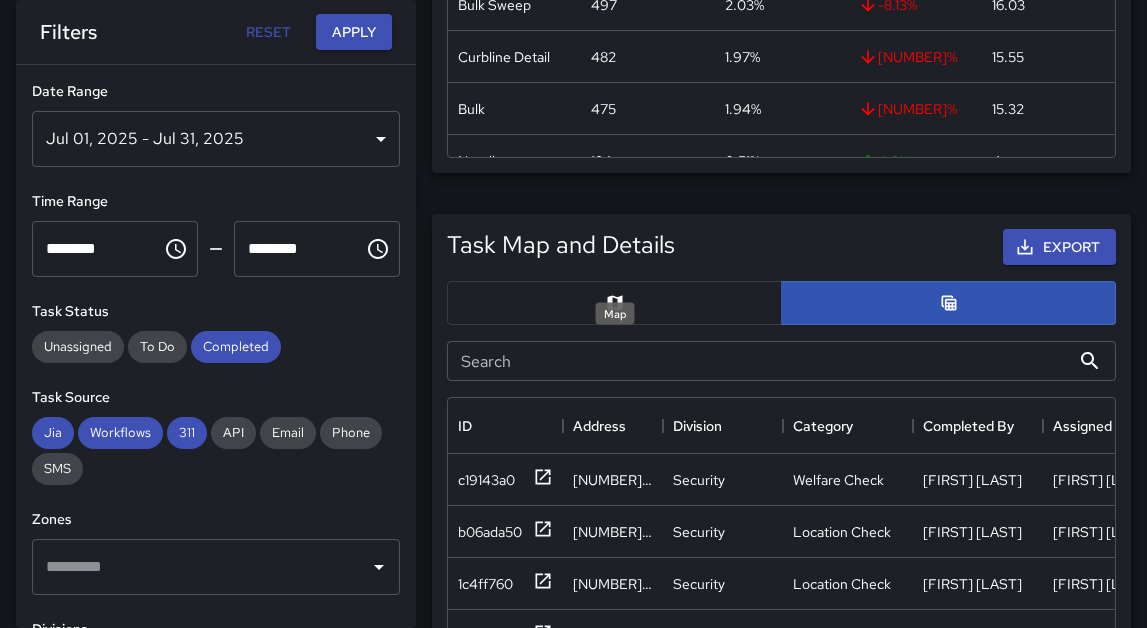 click 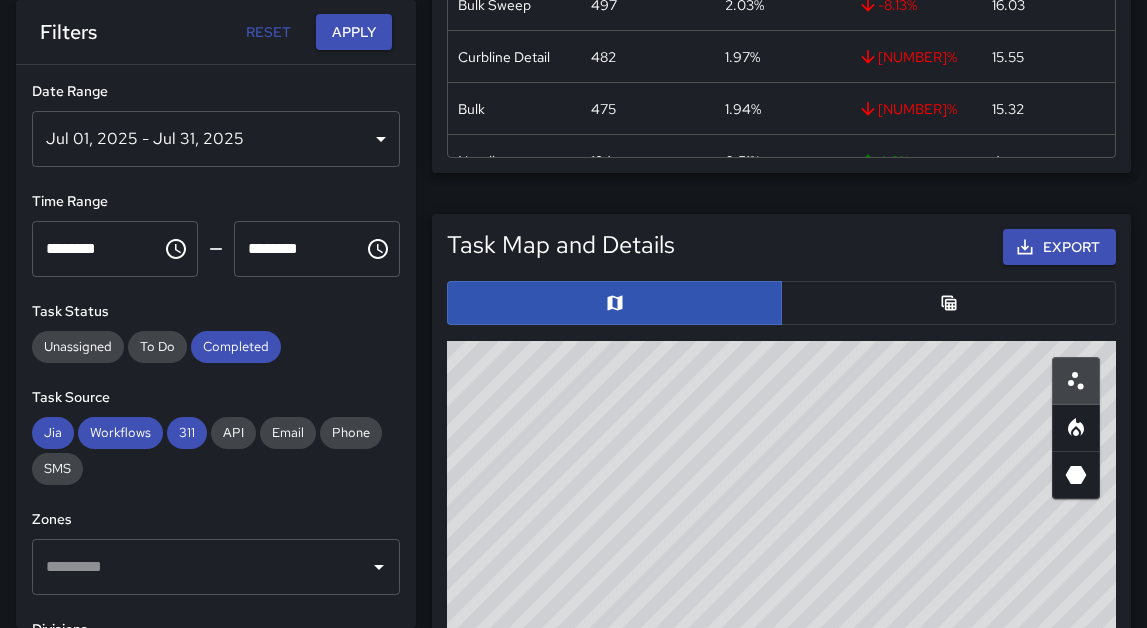 click at bounding box center [948, 303] 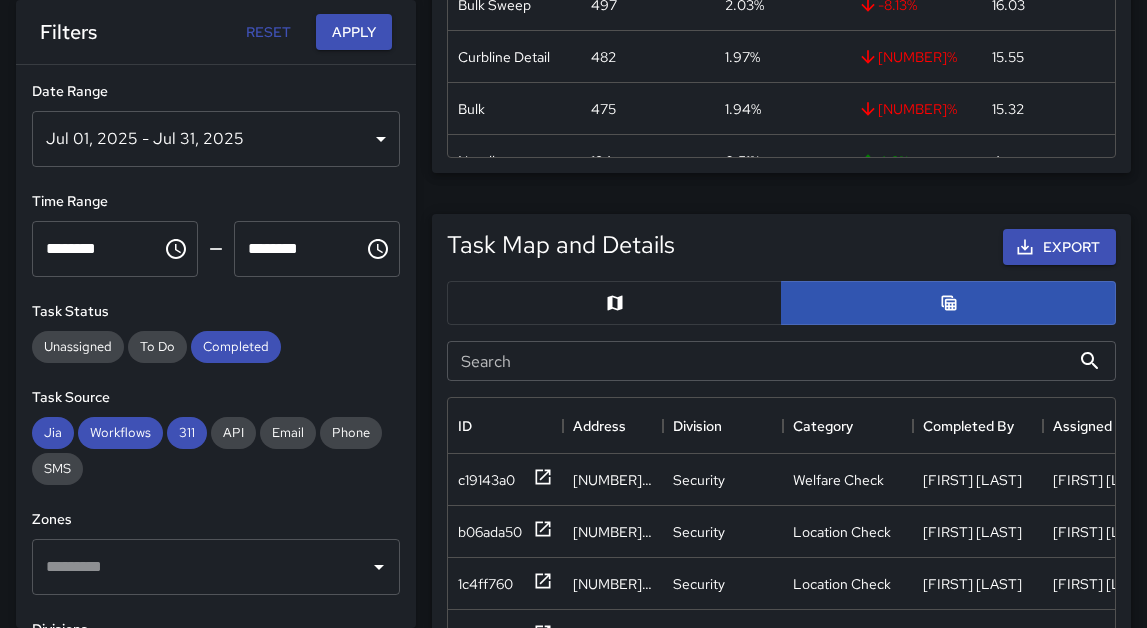 click on "Search" at bounding box center [758, 361] 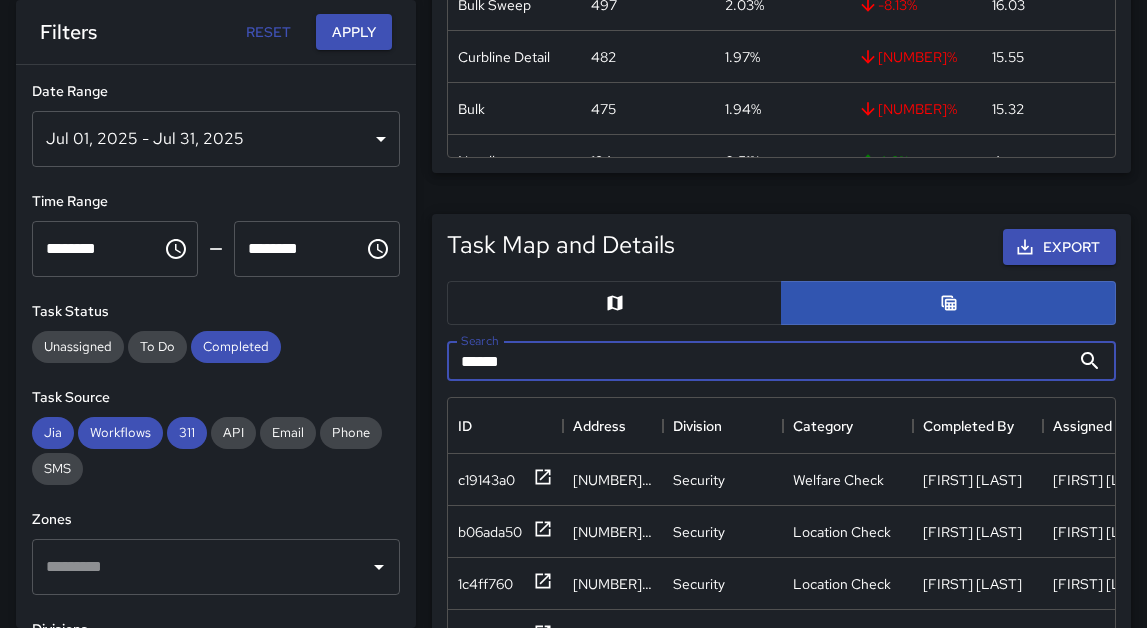 type on "*******" 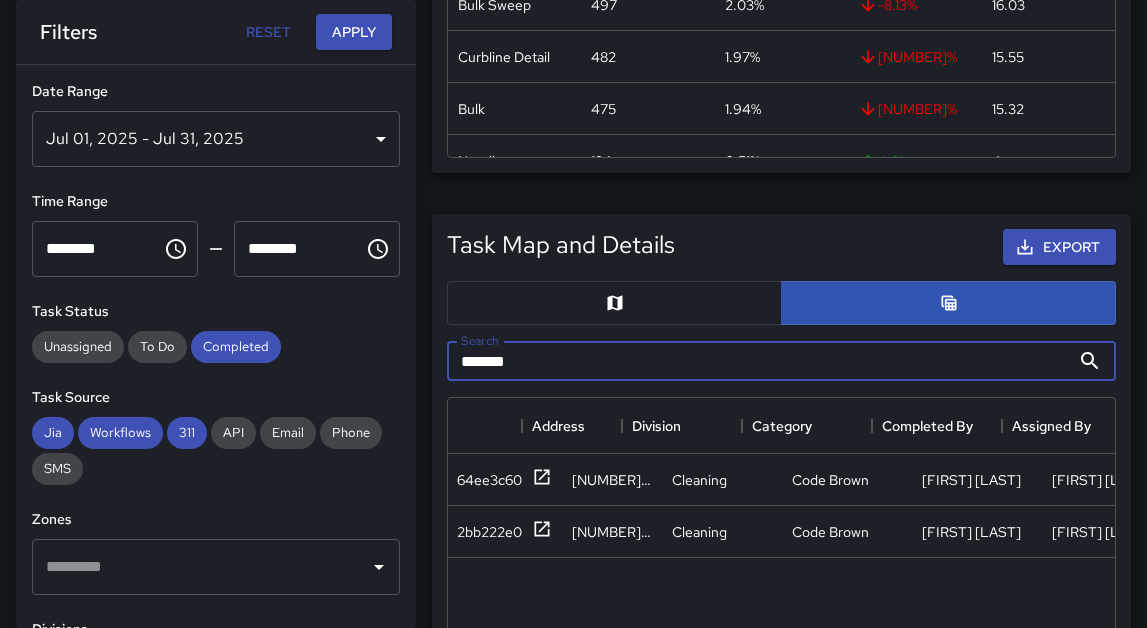 scroll, scrollTop: 0, scrollLeft: 0, axis: both 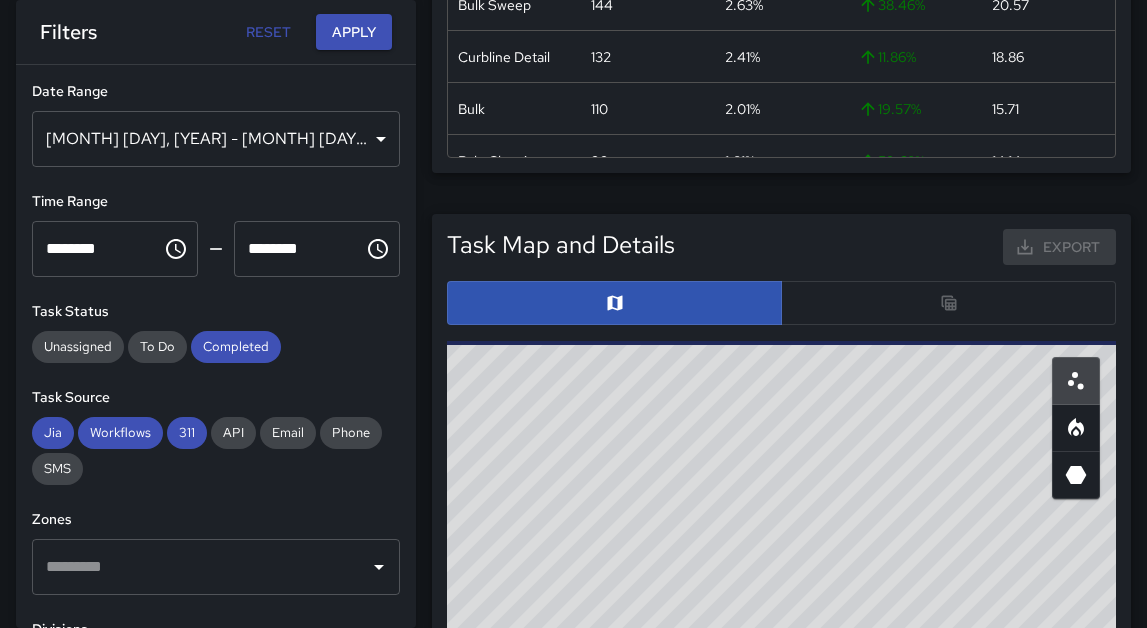 click at bounding box center (781, 303) 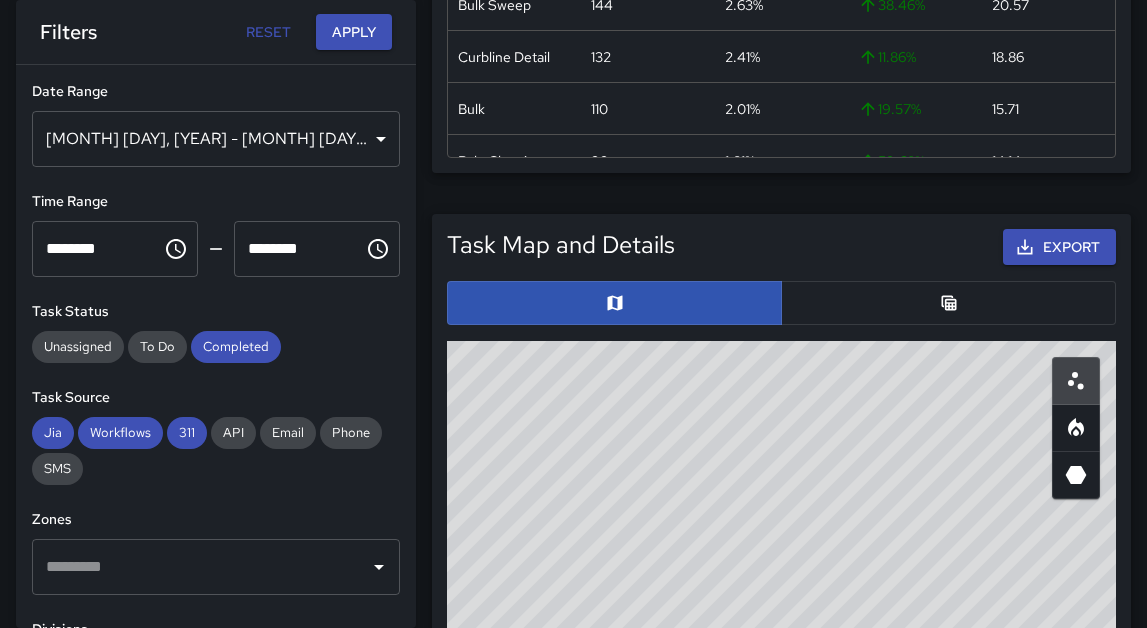 click at bounding box center (948, 303) 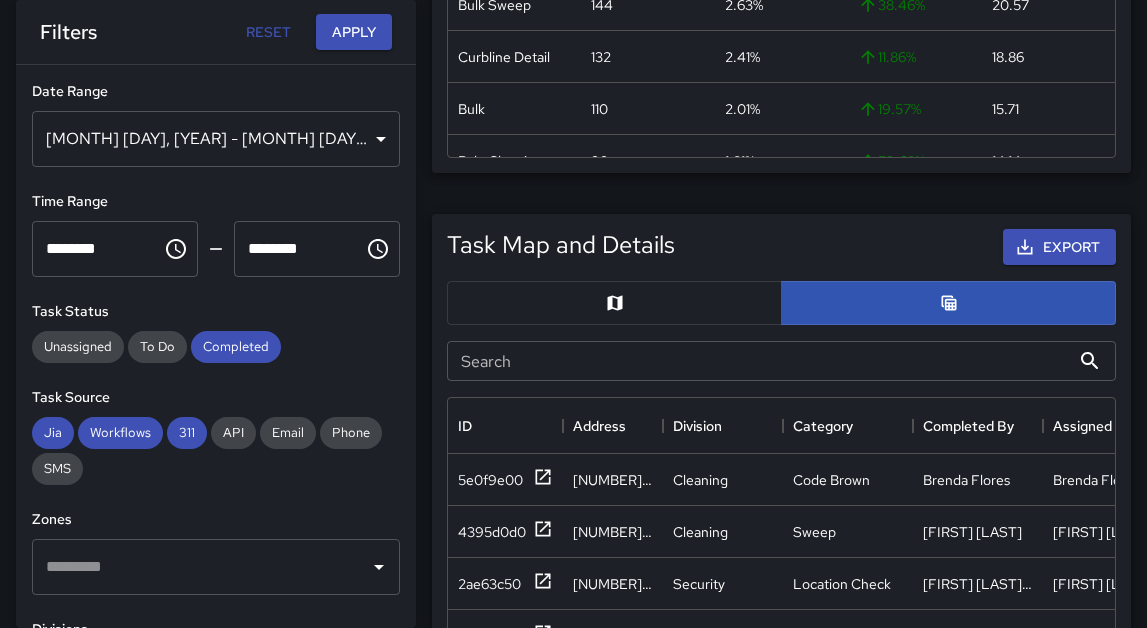click on "Search" at bounding box center [758, 361] 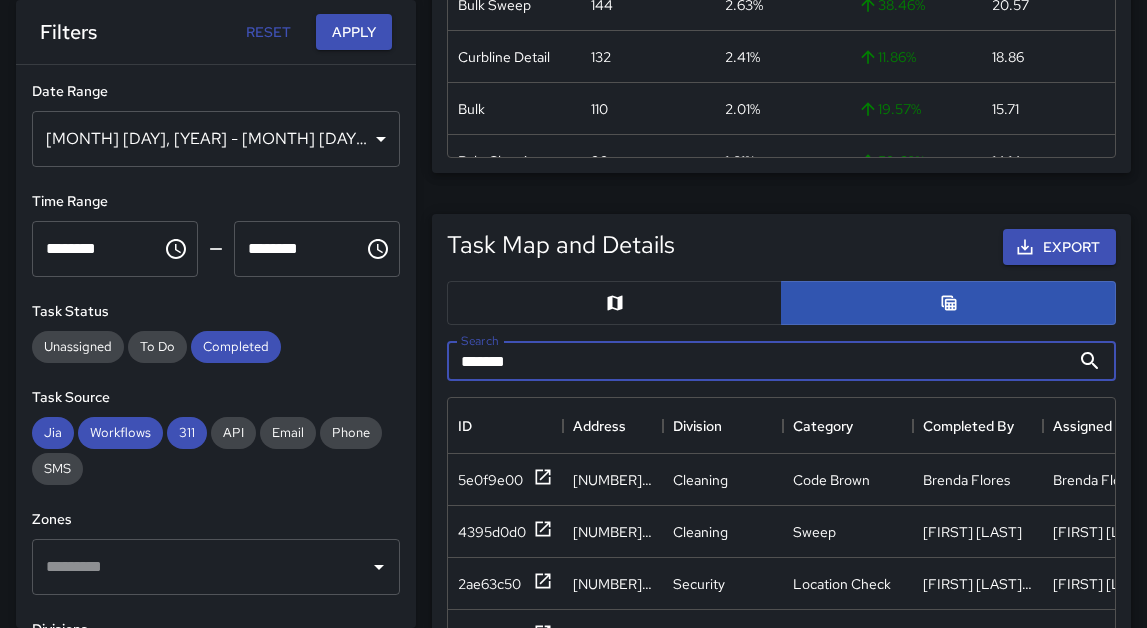 type on "*******" 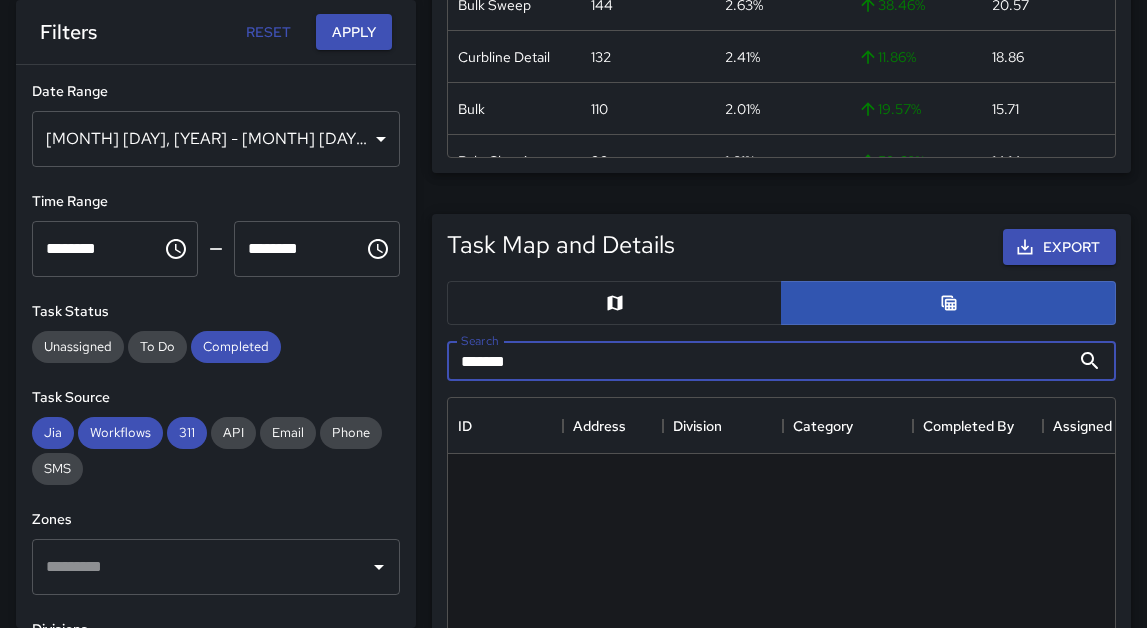 click on "[DATE] - [DATE]" at bounding box center (216, 139) 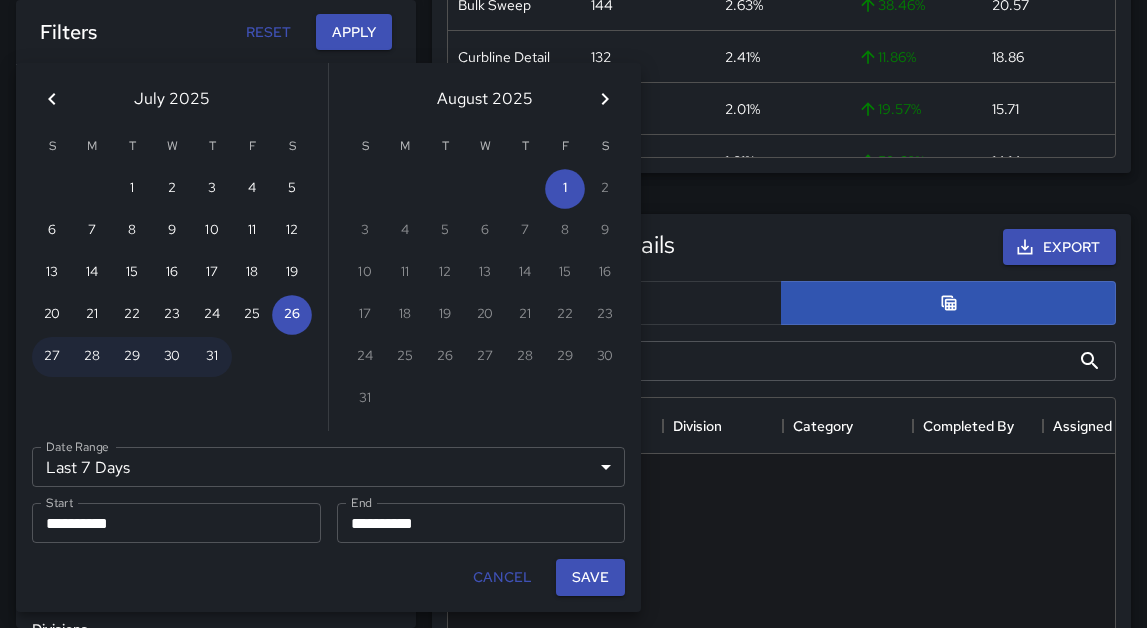 click on "Last 7 Days ****** Date Range" at bounding box center (328, 467) 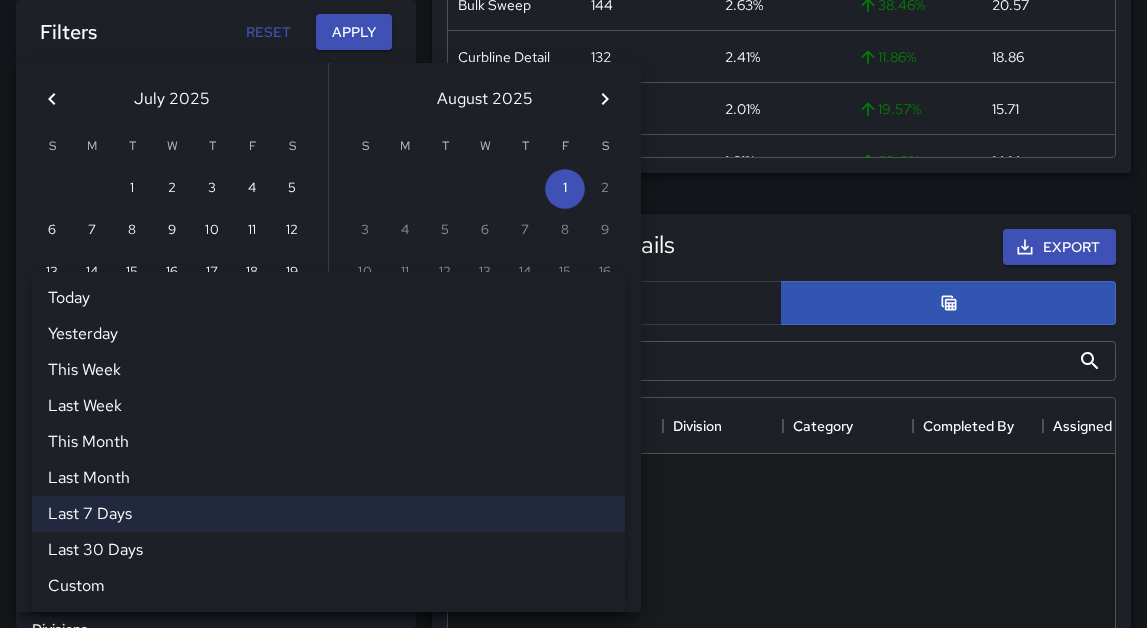 click on "Last Month" at bounding box center (328, 478) 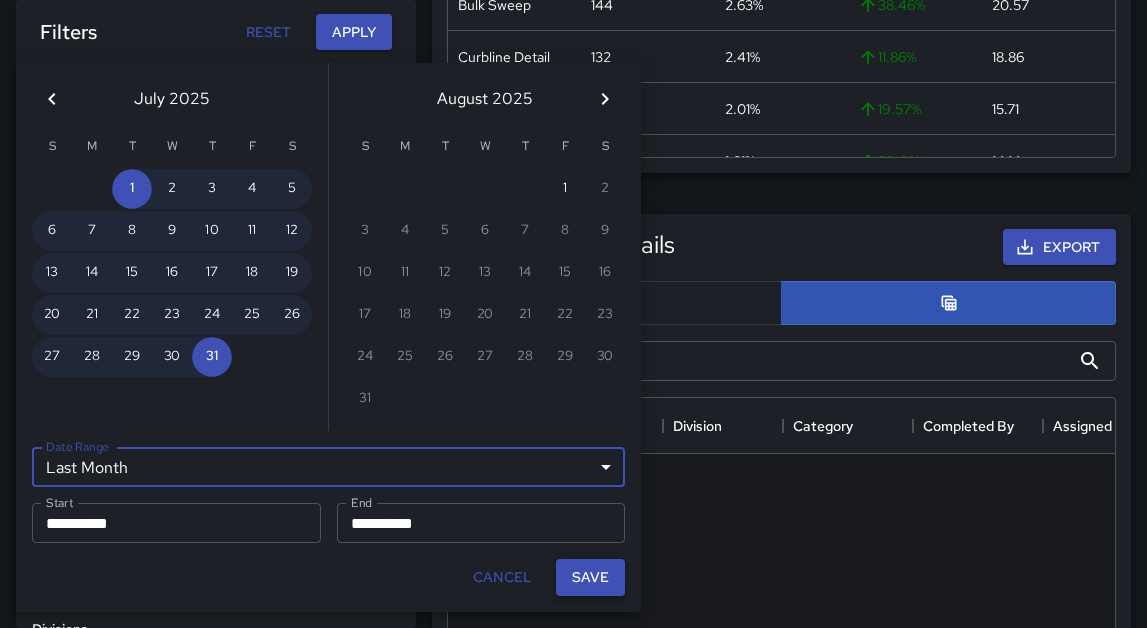 click on "Save" at bounding box center (590, 577) 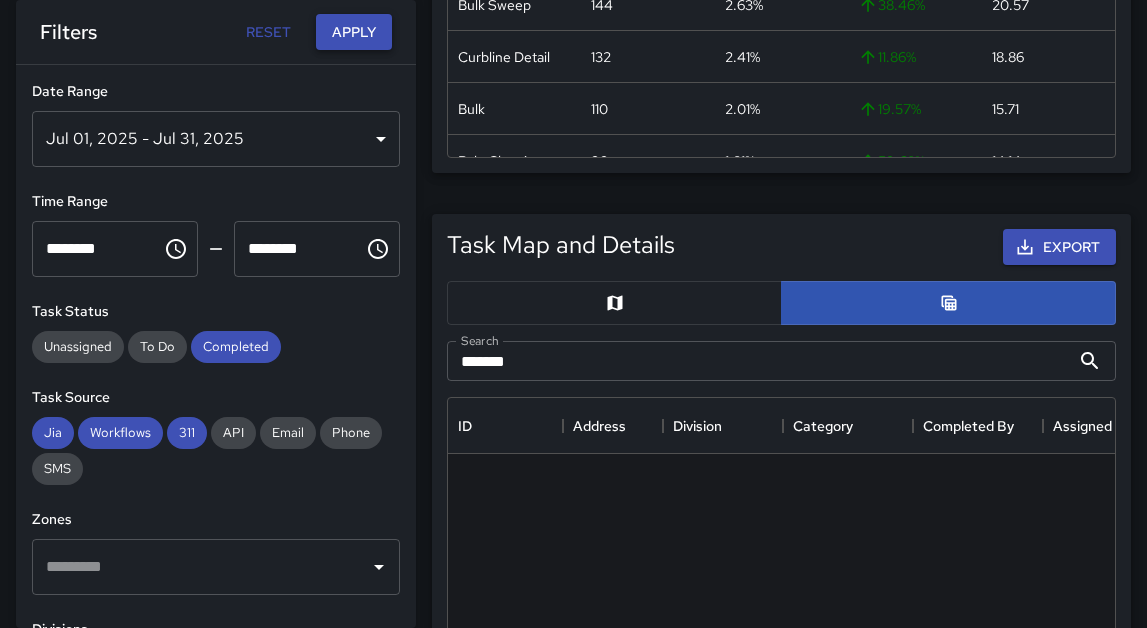 click on "Apply" at bounding box center (354, 32) 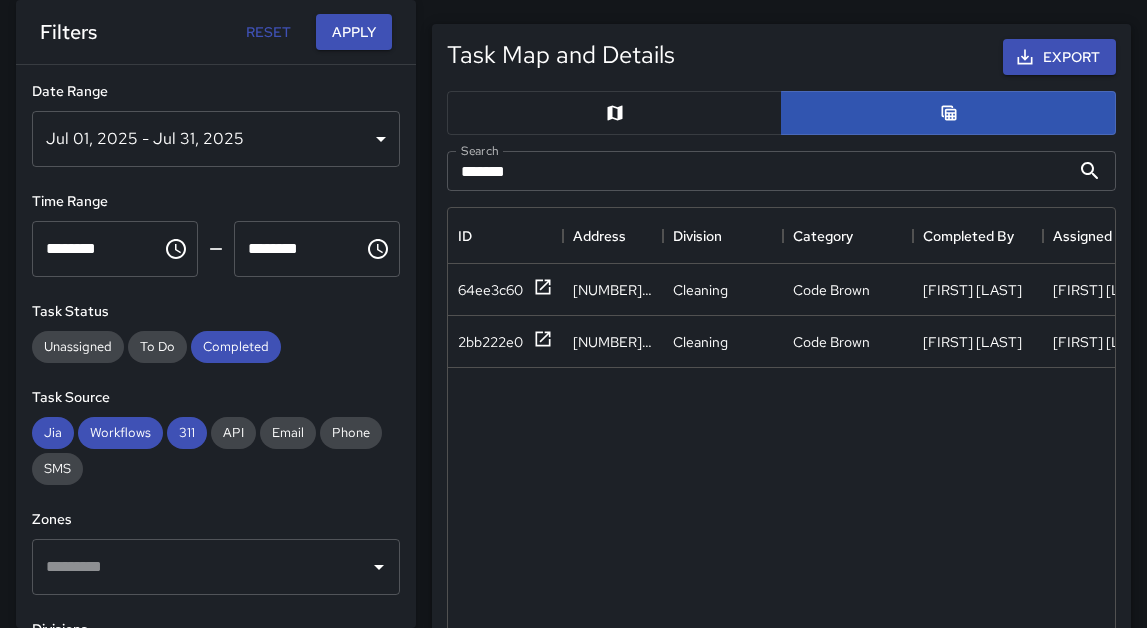 scroll, scrollTop: 421, scrollLeft: 0, axis: vertical 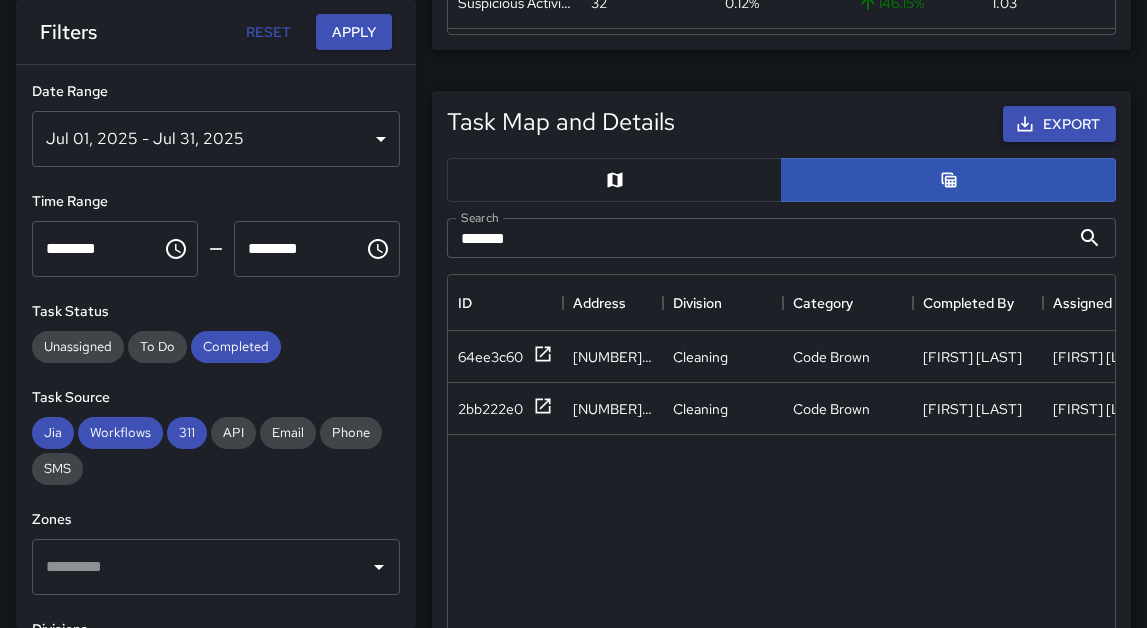 click on "Export" at bounding box center [1059, 124] 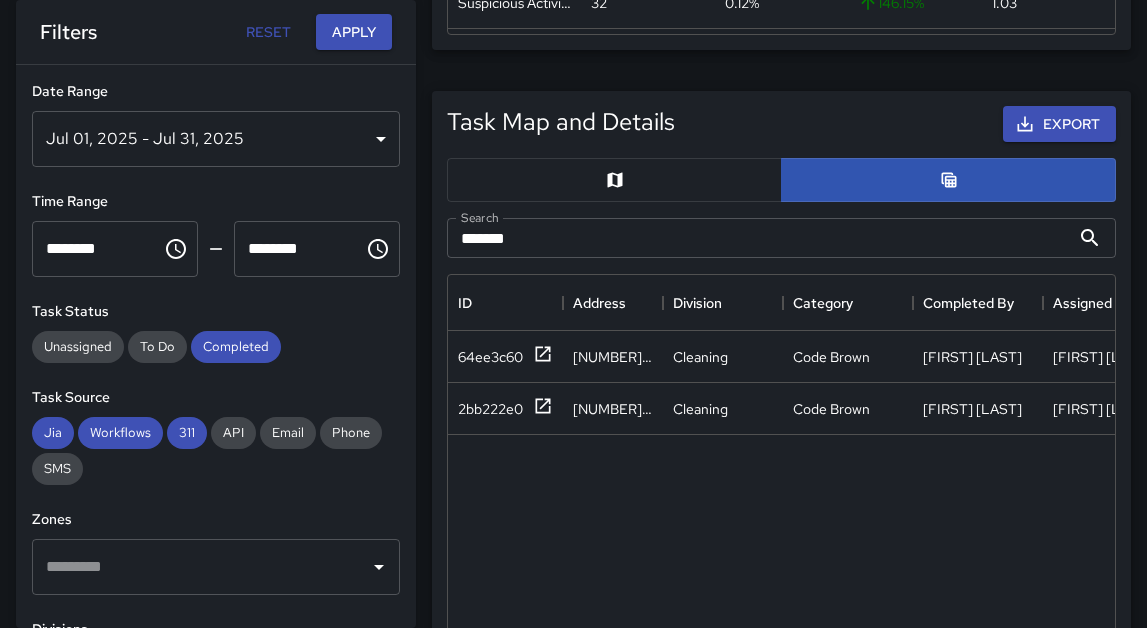 click on "Filters Reset Apply" at bounding box center [216, 32] 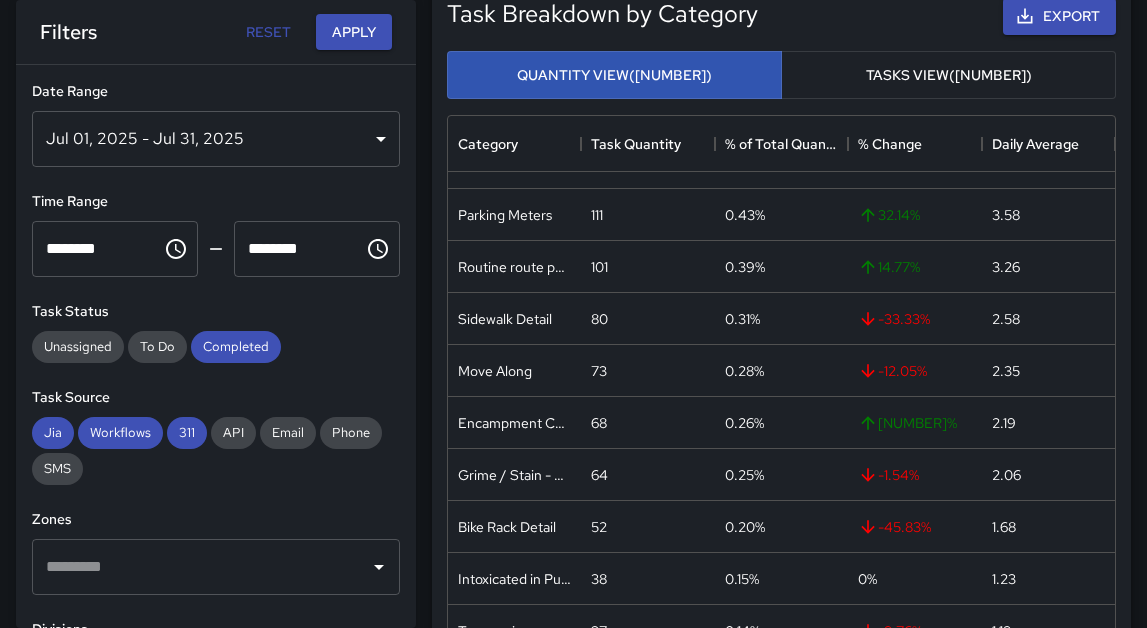 scroll, scrollTop: 0, scrollLeft: 0, axis: both 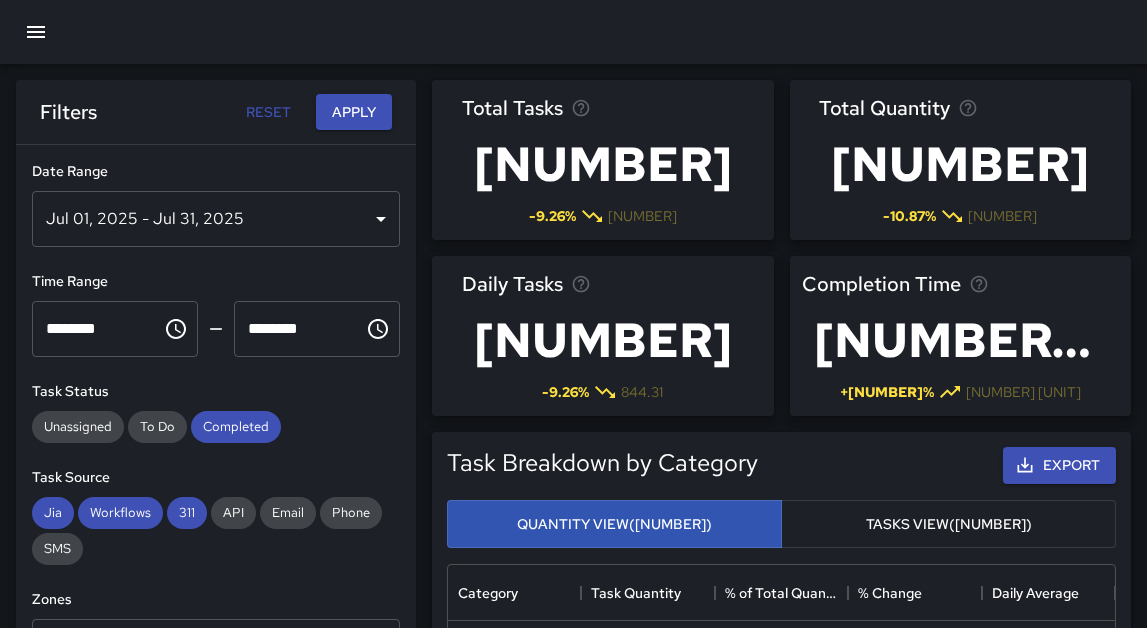 click 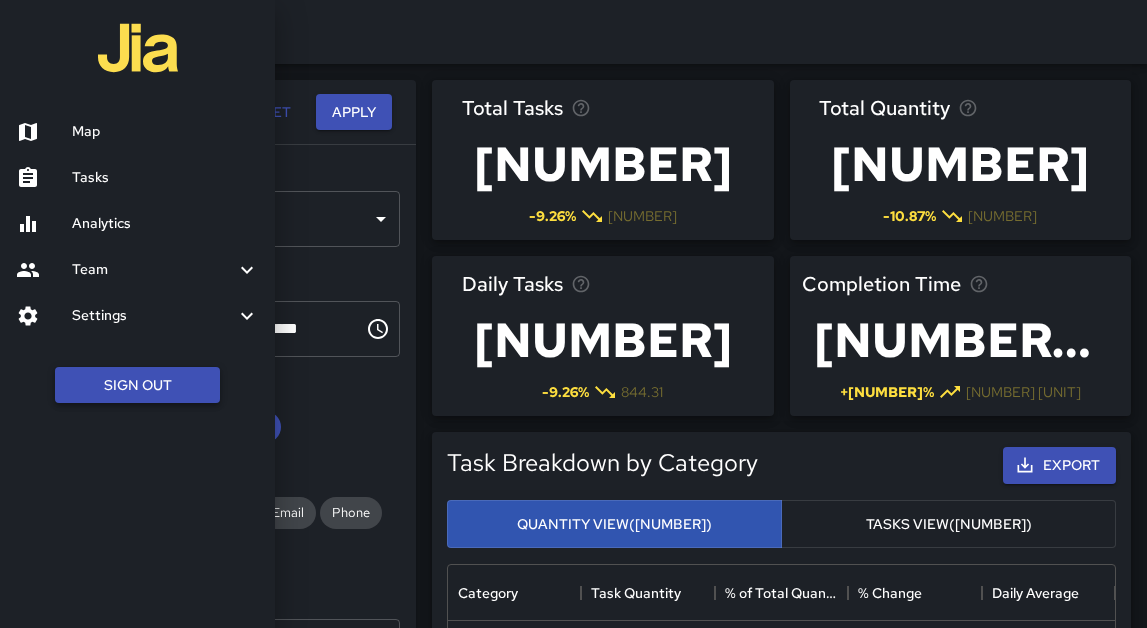 click on "Sign Out" at bounding box center (137, 385) 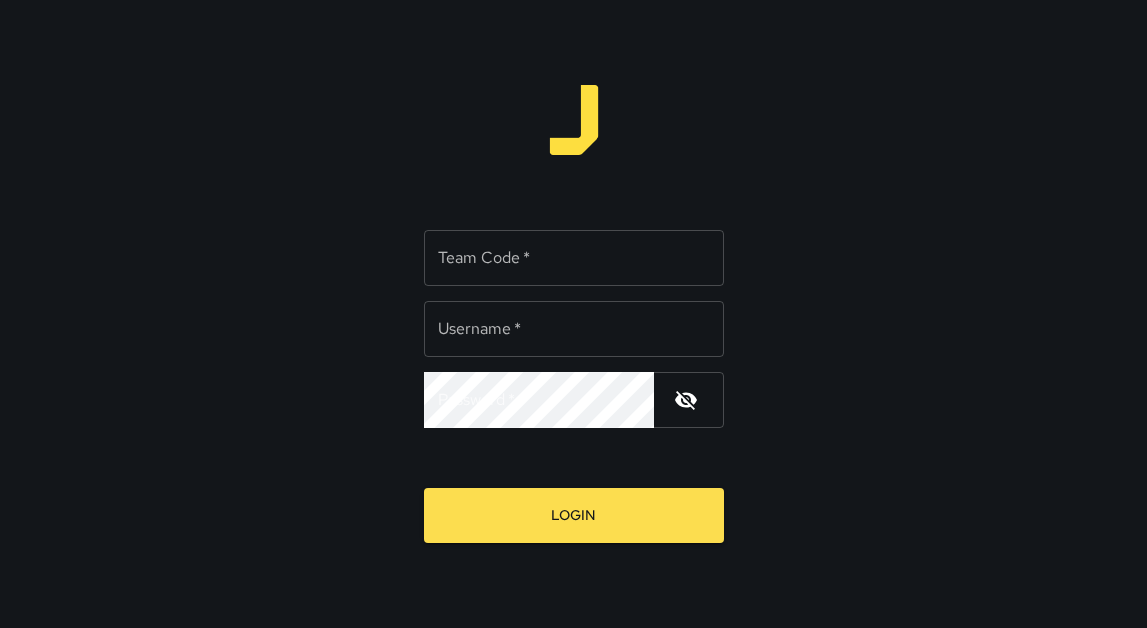 click on "Team Code   * Team Code   *" at bounding box center [574, 258] 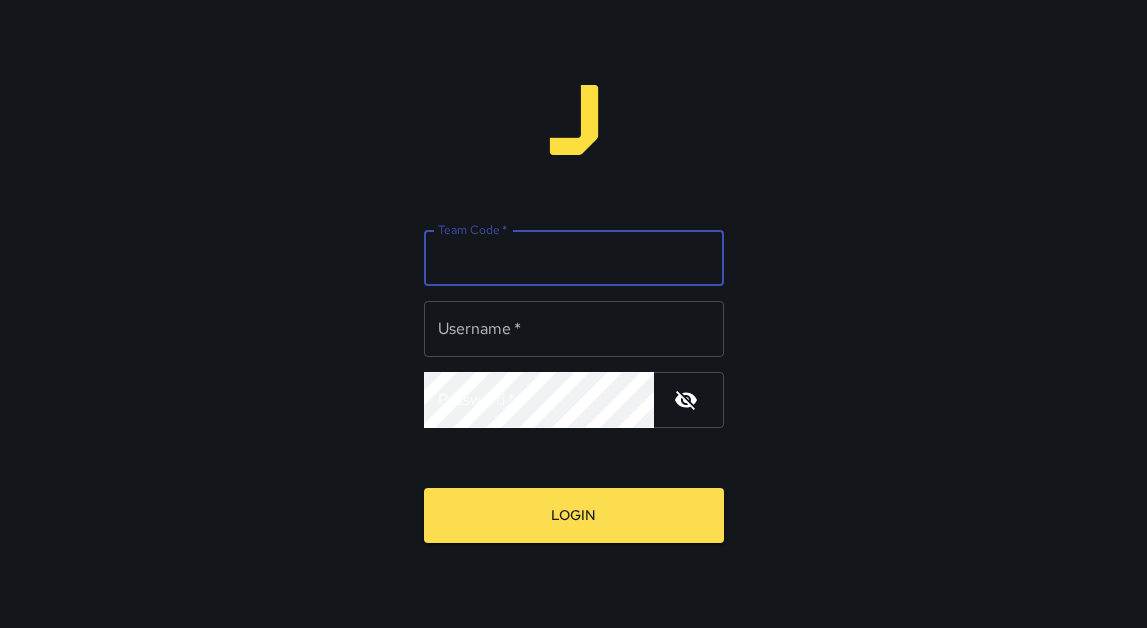 type on "*******" 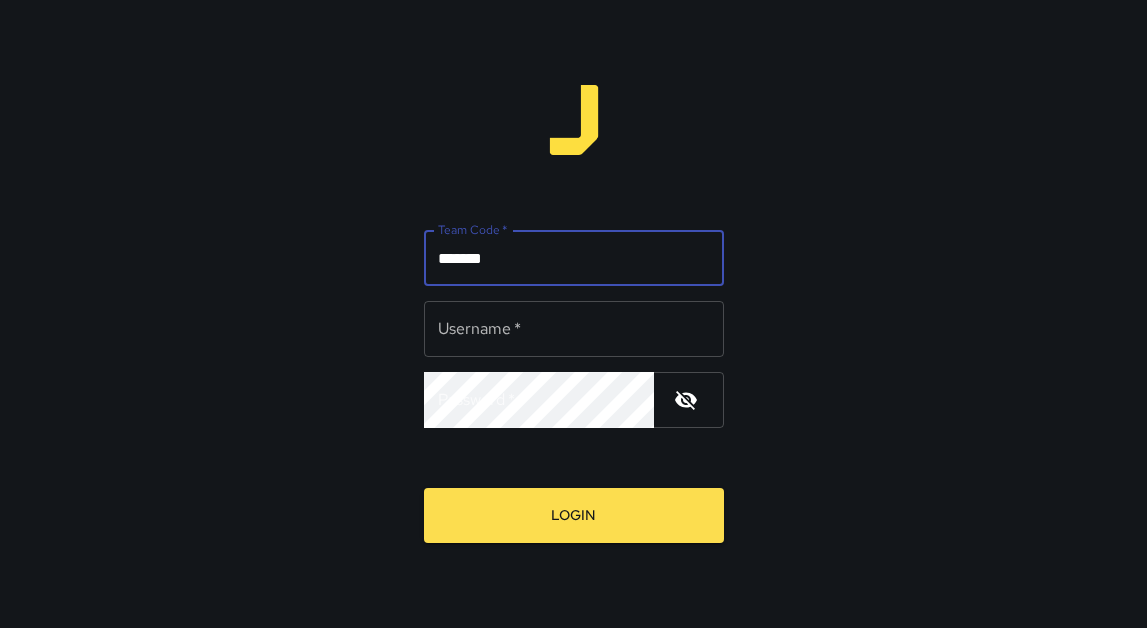click on "Username   * Username   *" at bounding box center (574, 329) 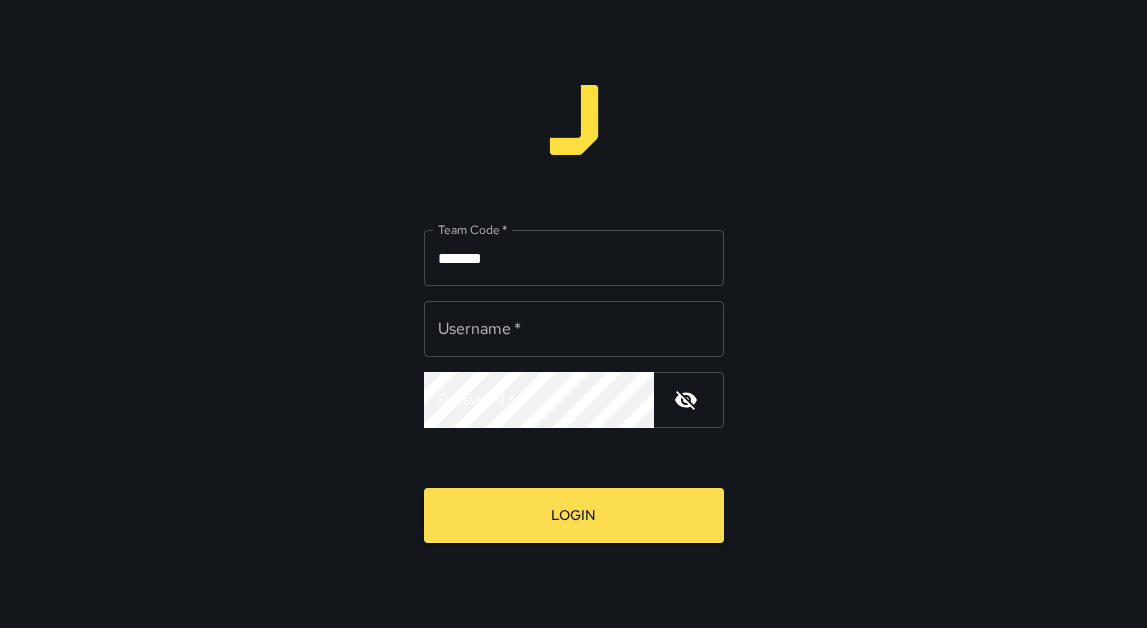 type on "******" 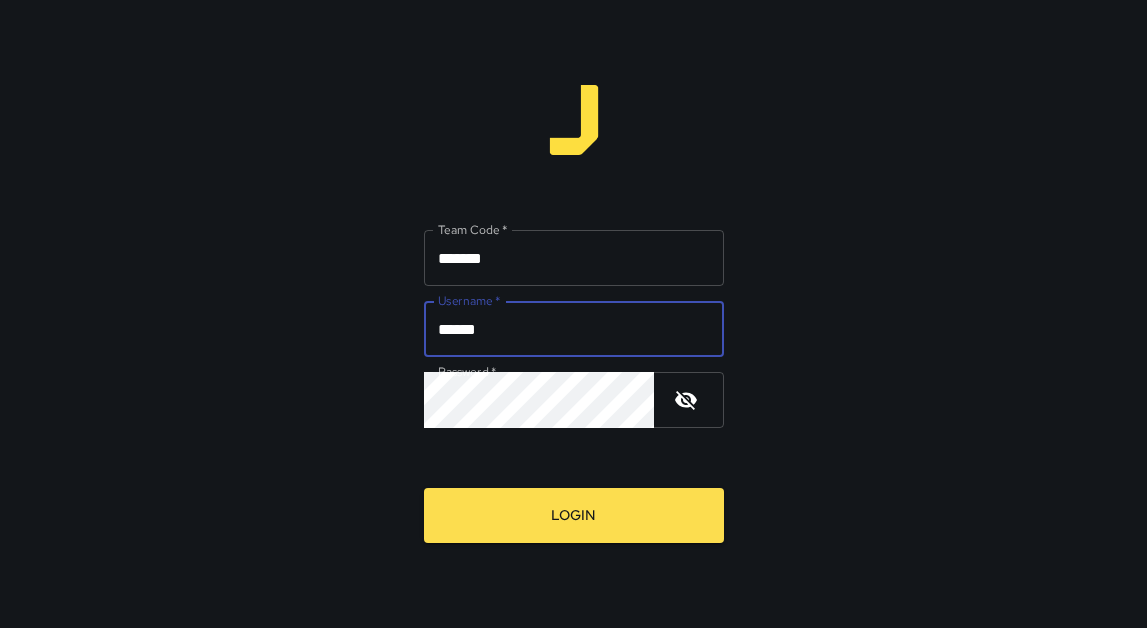click on "Login" at bounding box center [574, 515] 